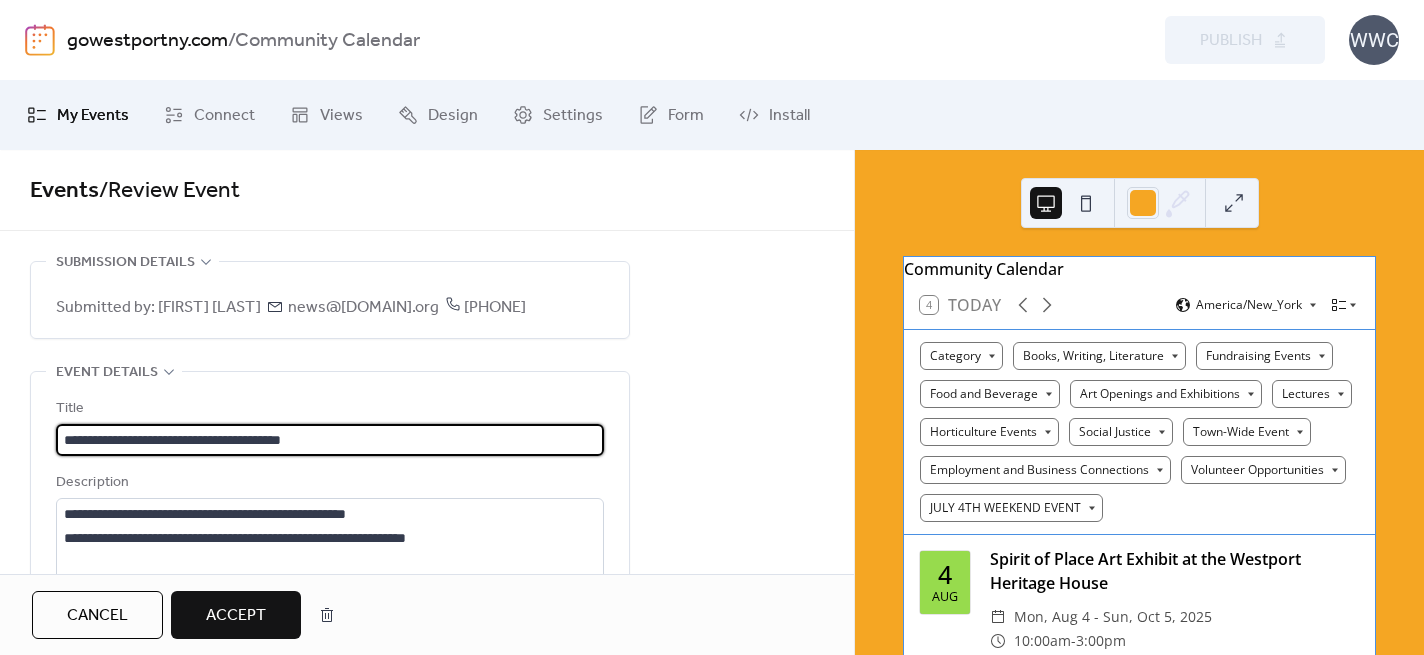 scroll, scrollTop: 0, scrollLeft: 0, axis: both 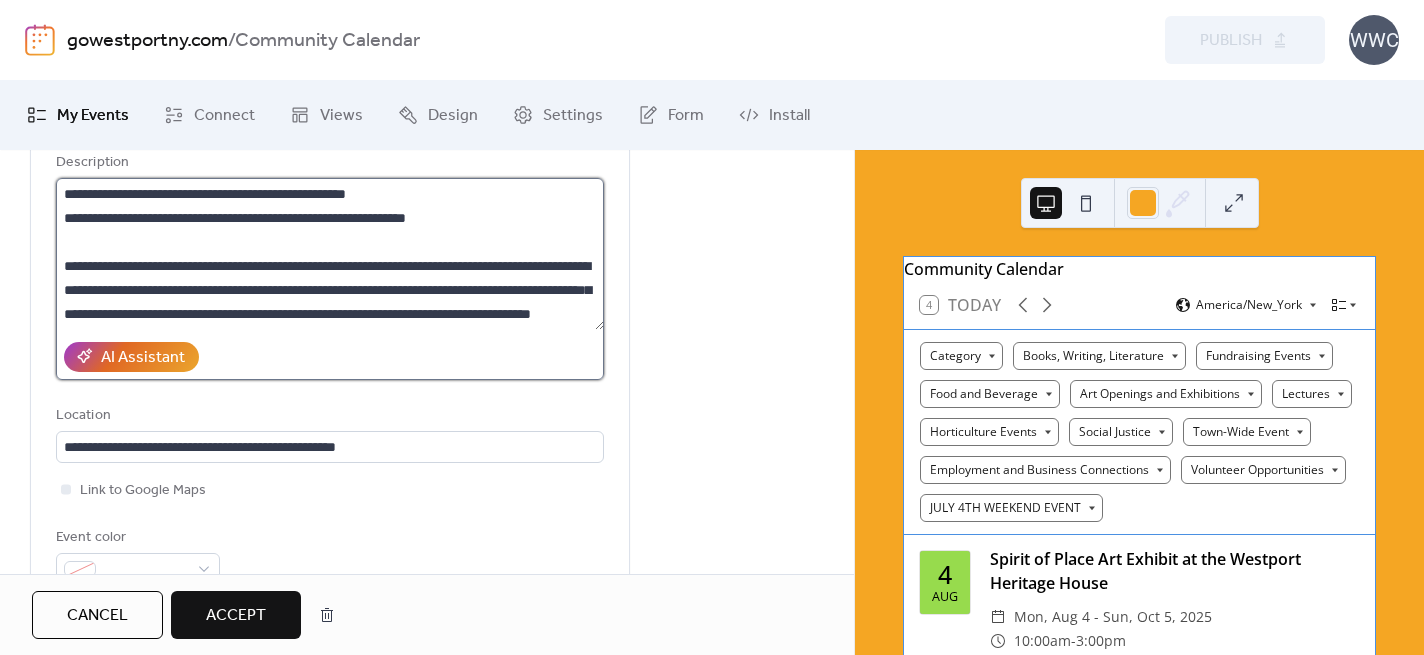 click at bounding box center [330, 254] 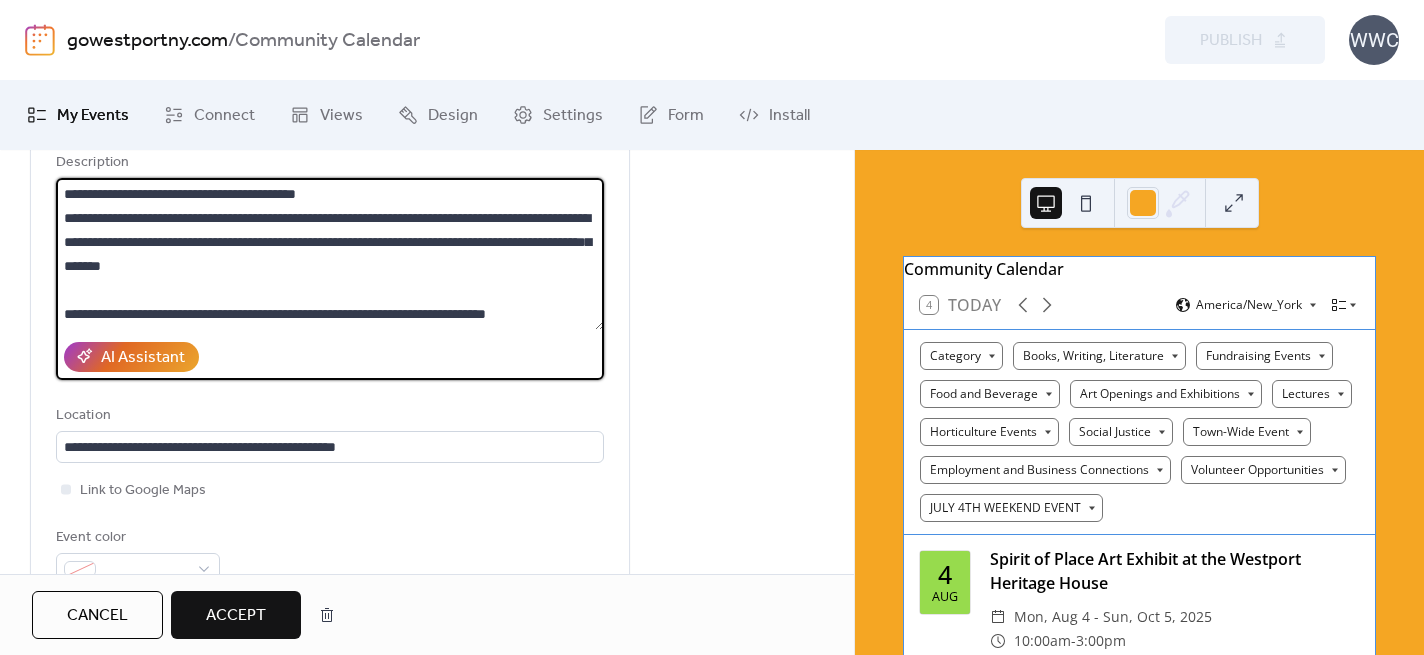 scroll, scrollTop: 408, scrollLeft: 0, axis: vertical 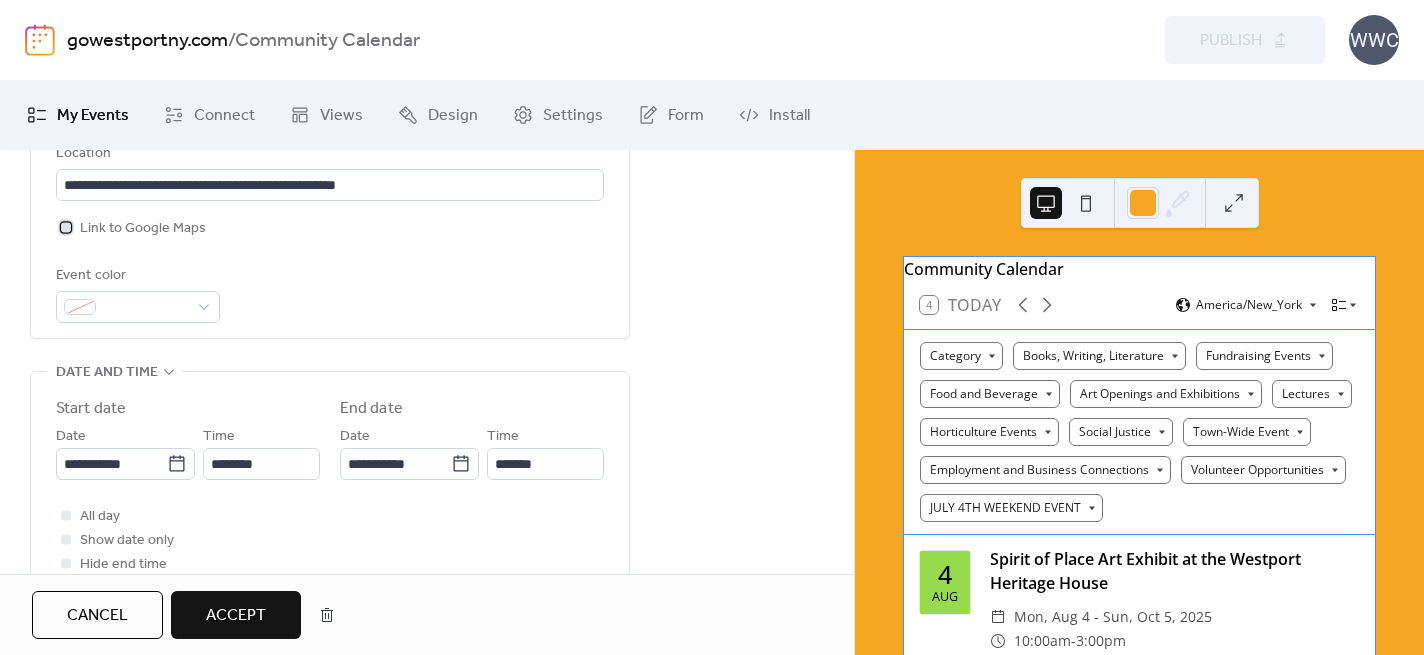 click at bounding box center (66, 227) 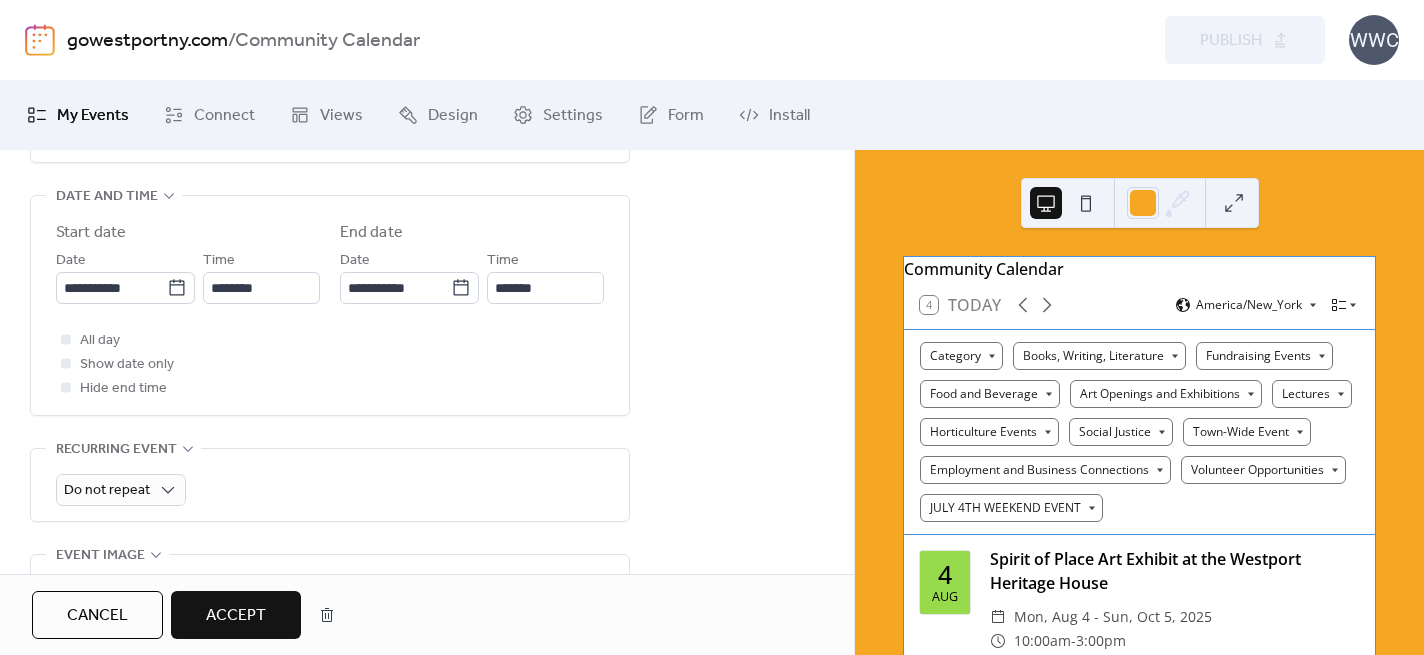 scroll, scrollTop: 762, scrollLeft: 0, axis: vertical 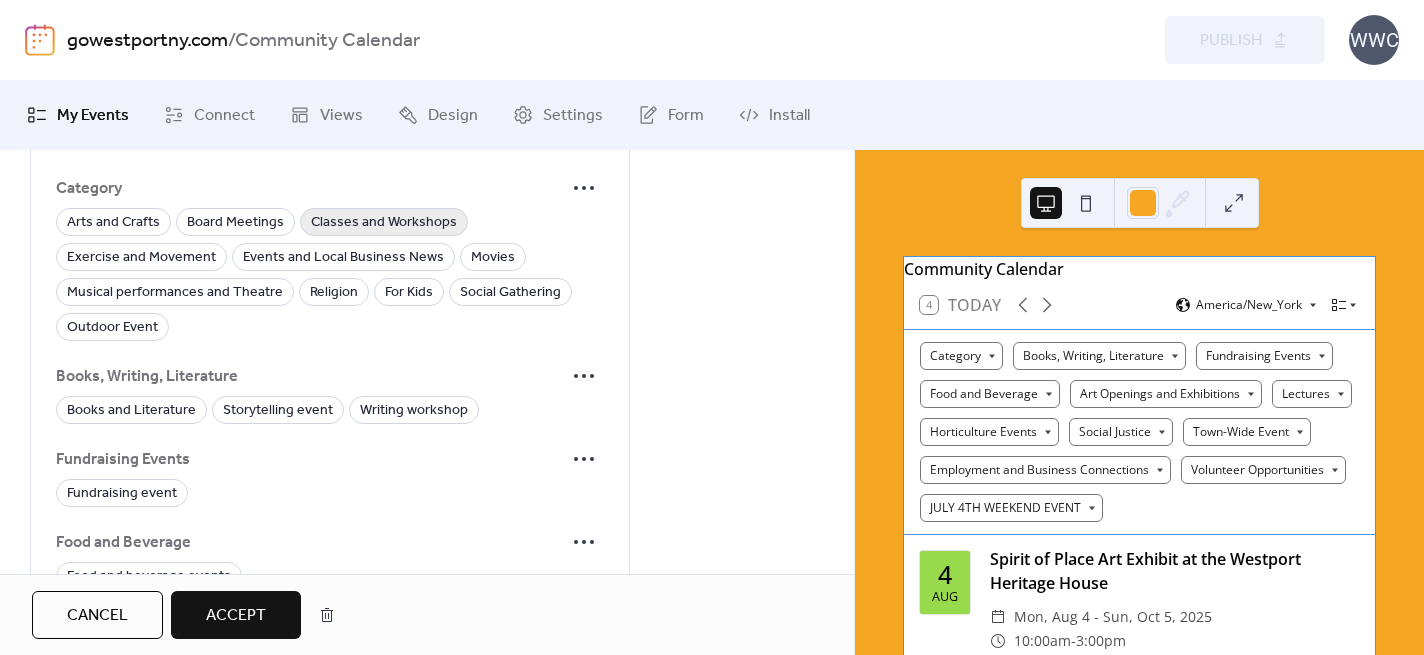 click on "Classes and Workshops" at bounding box center [384, 223] 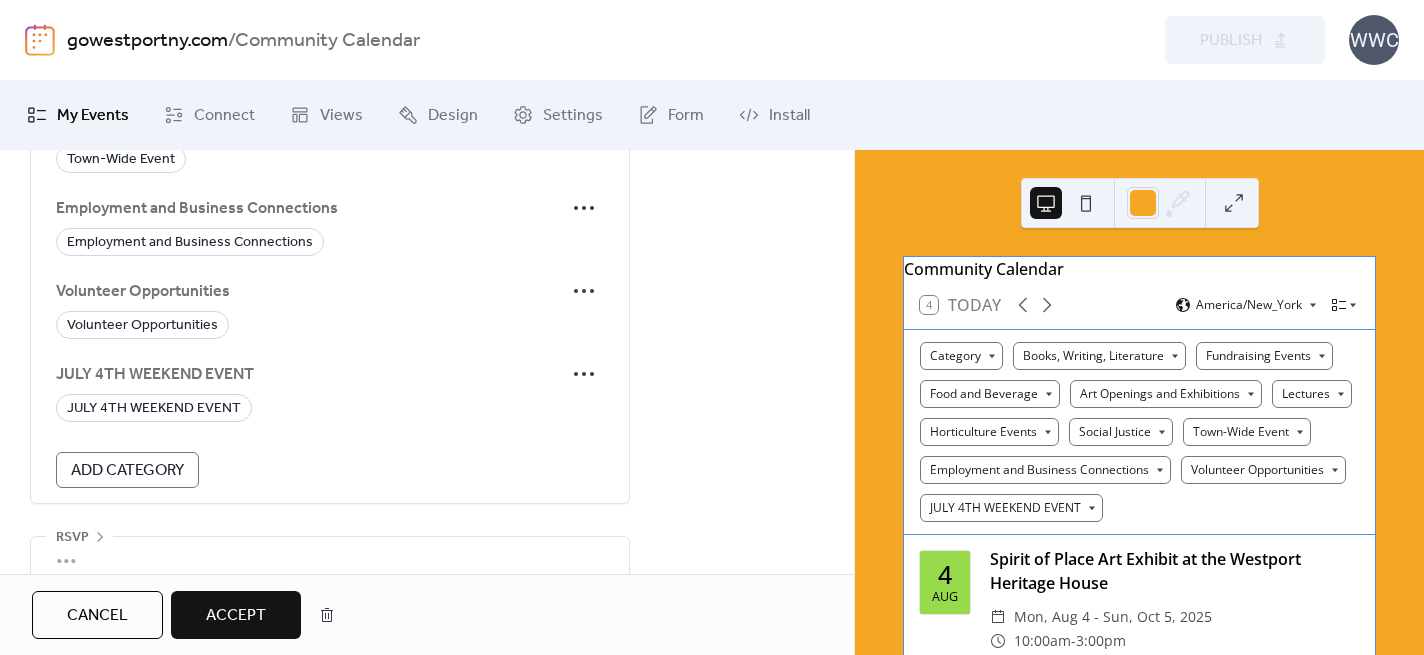 scroll, scrollTop: 2379, scrollLeft: 0, axis: vertical 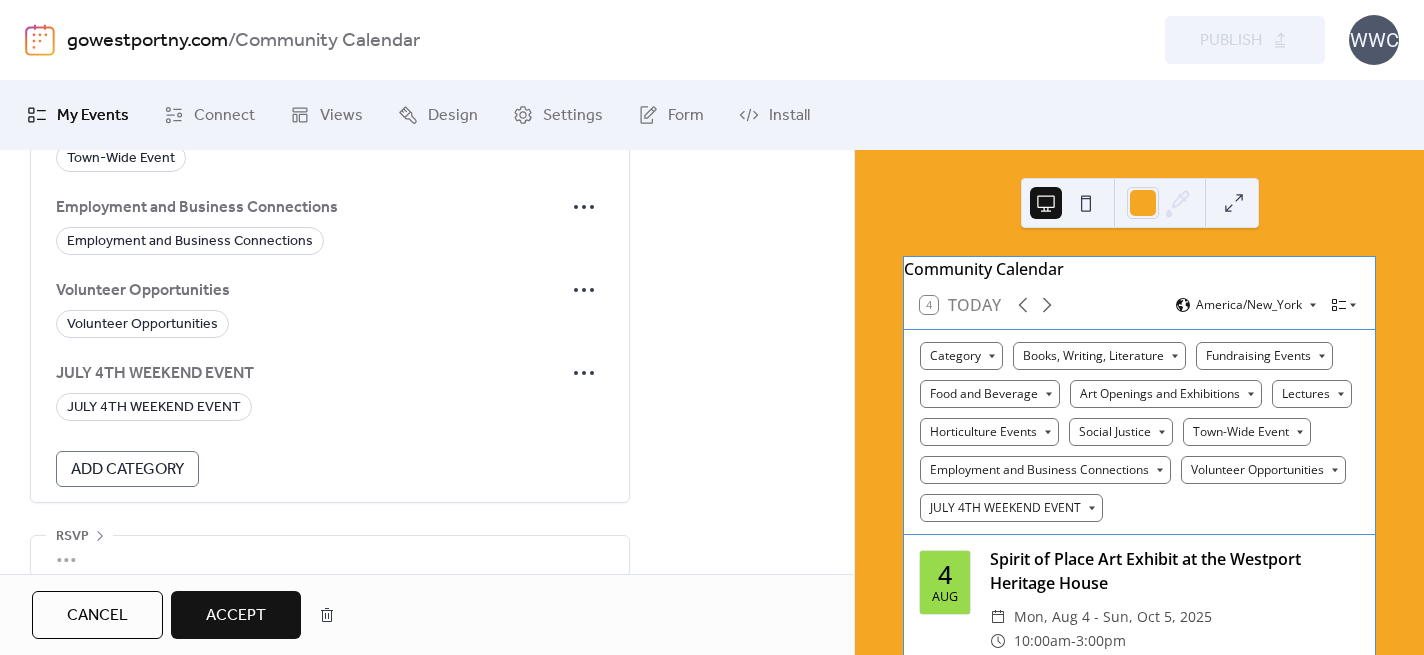 click on "Accept" at bounding box center [236, 616] 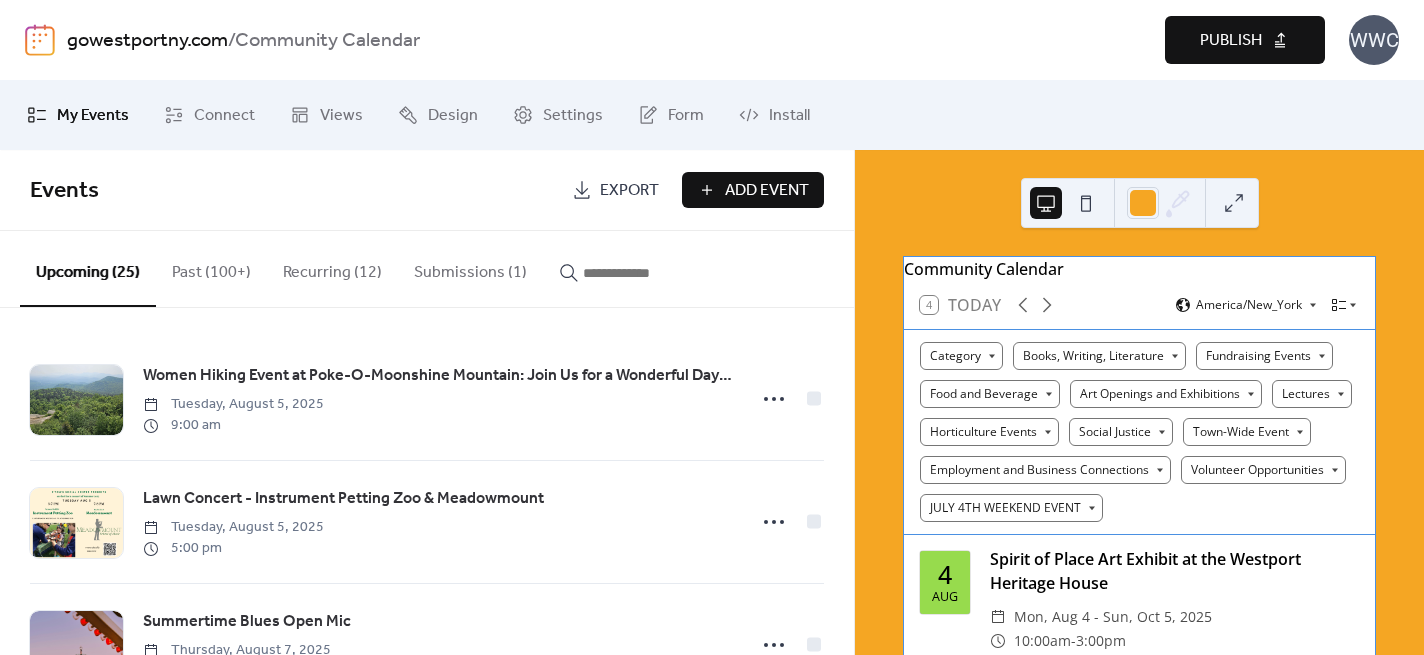click on "Publish" at bounding box center [1231, 41] 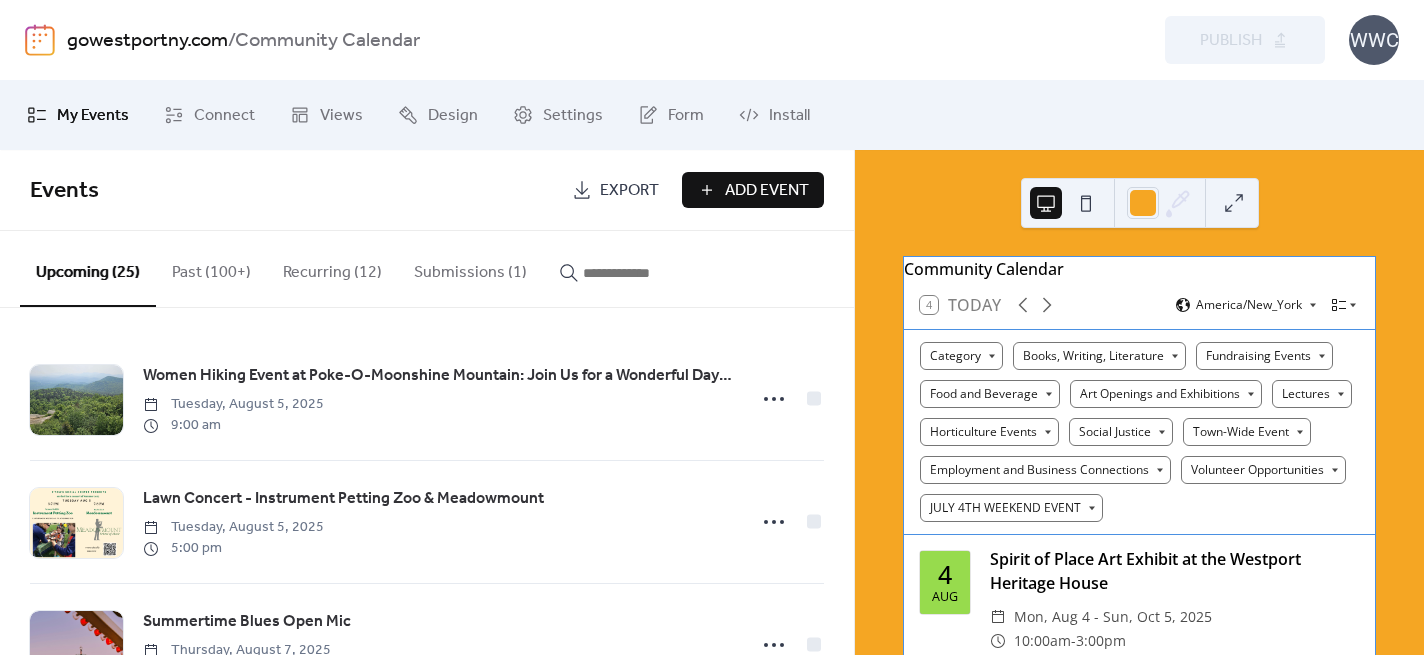 click on "Submissions (1)" at bounding box center (470, 268) 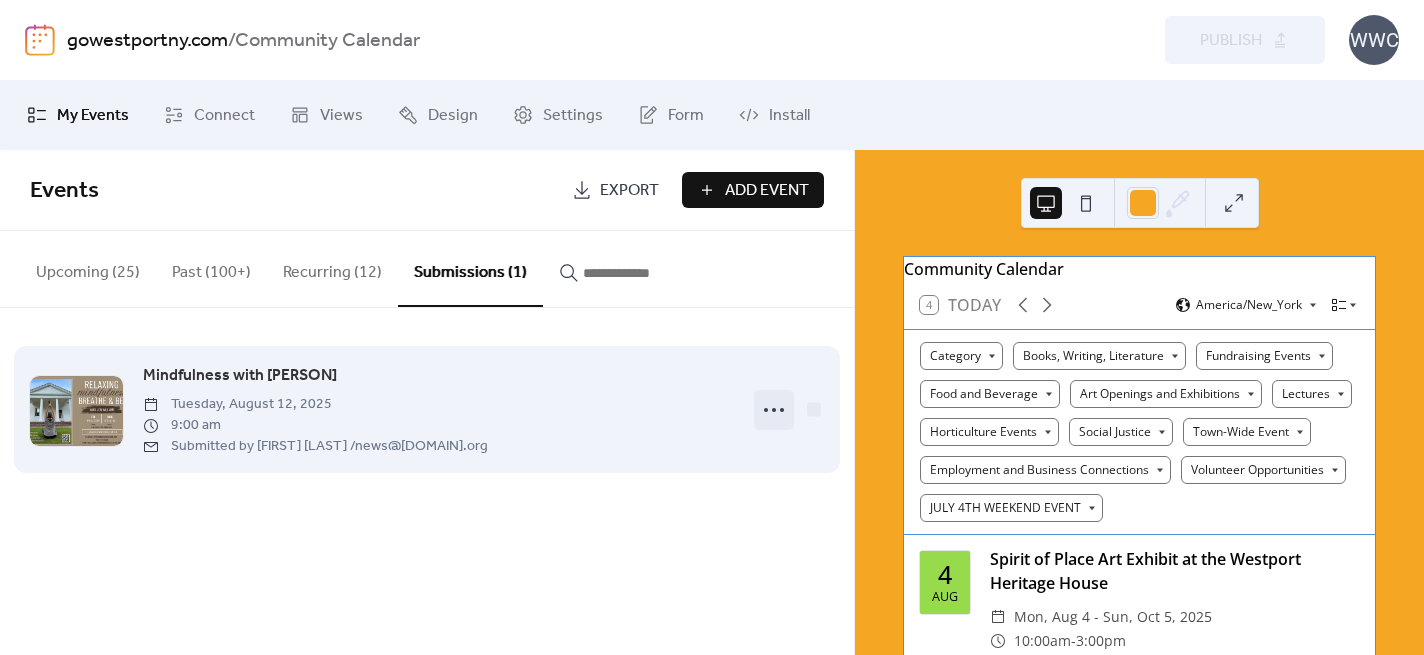 click 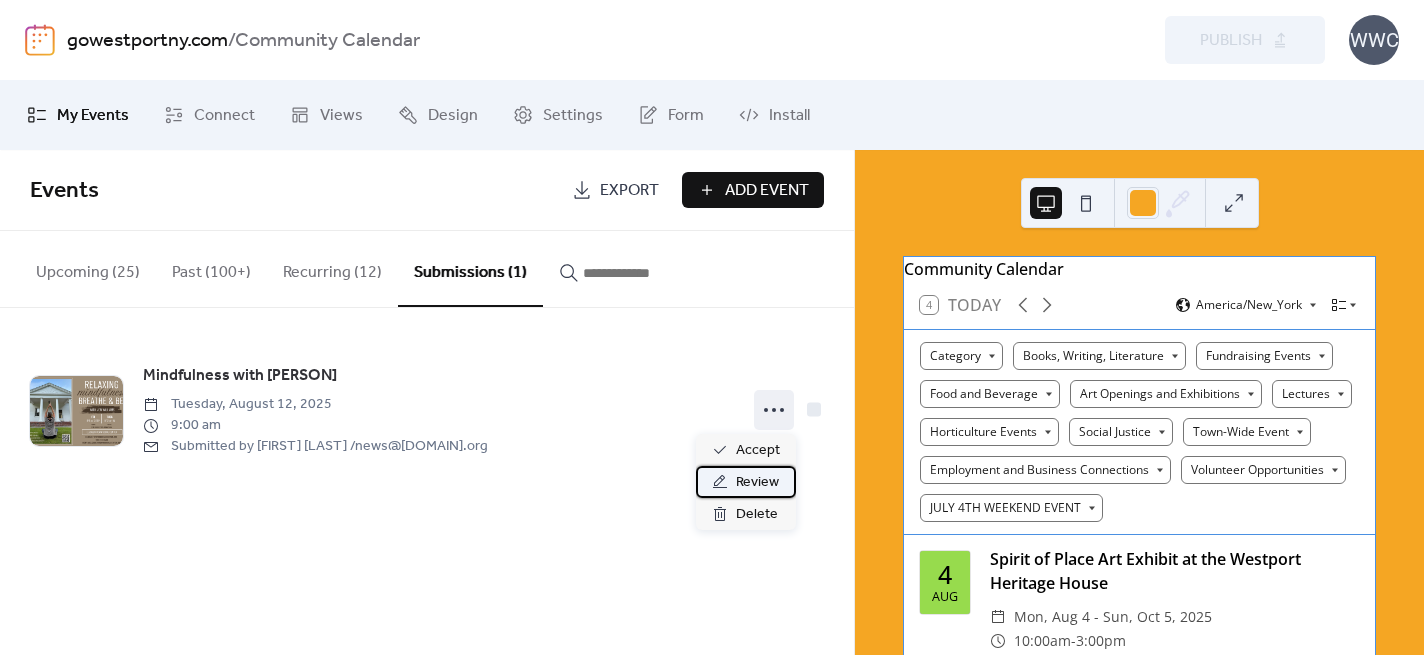 click on "Review" at bounding box center [757, 483] 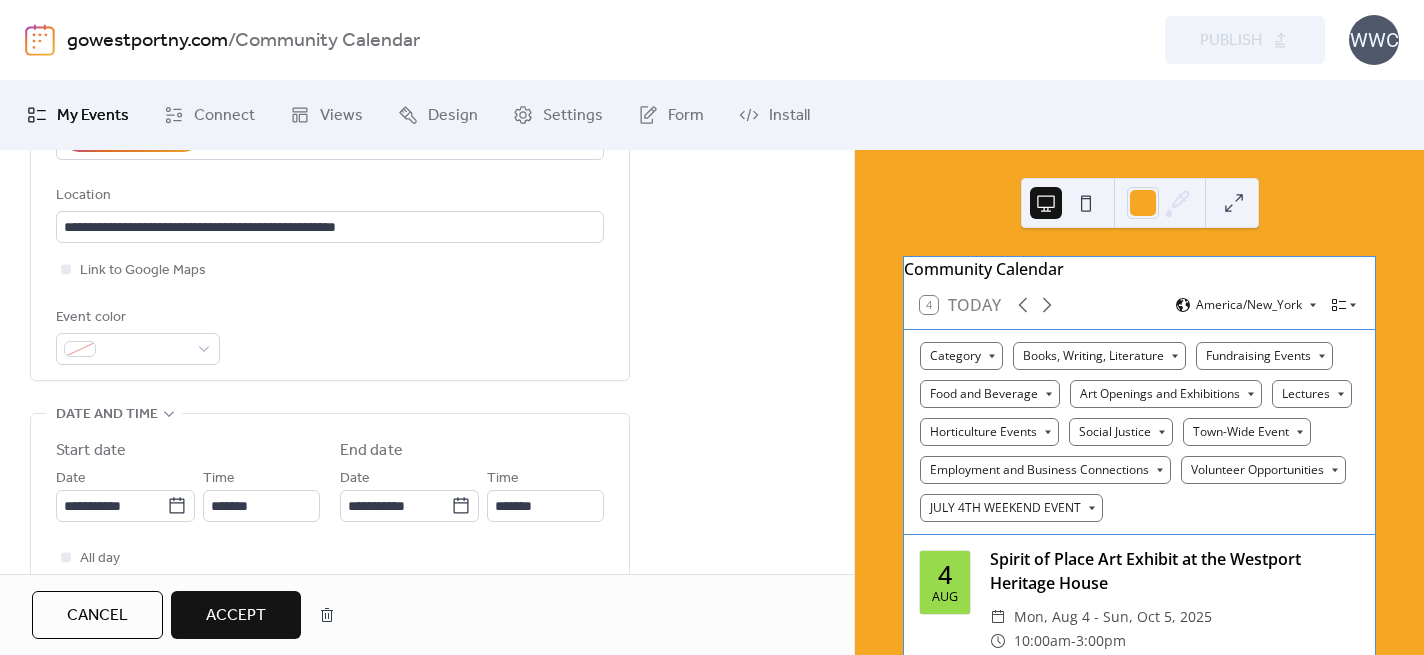 scroll, scrollTop: 544, scrollLeft: 0, axis: vertical 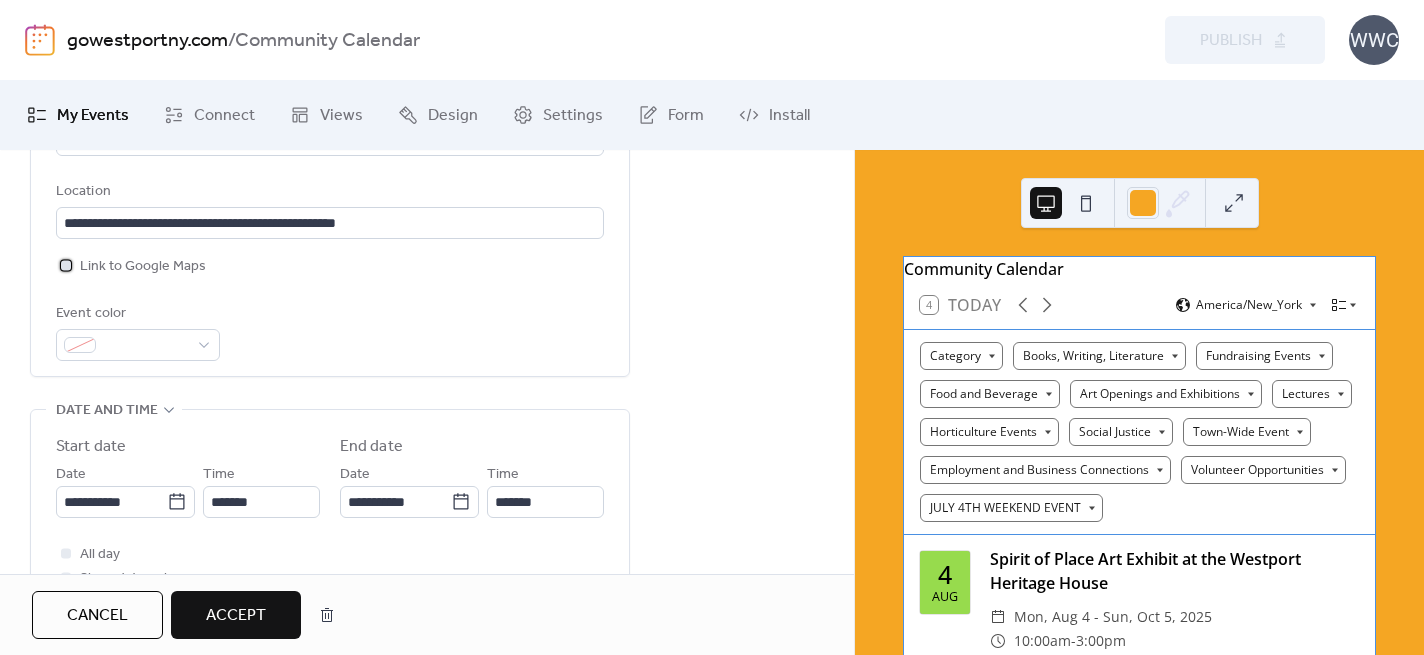 click at bounding box center (66, 265) 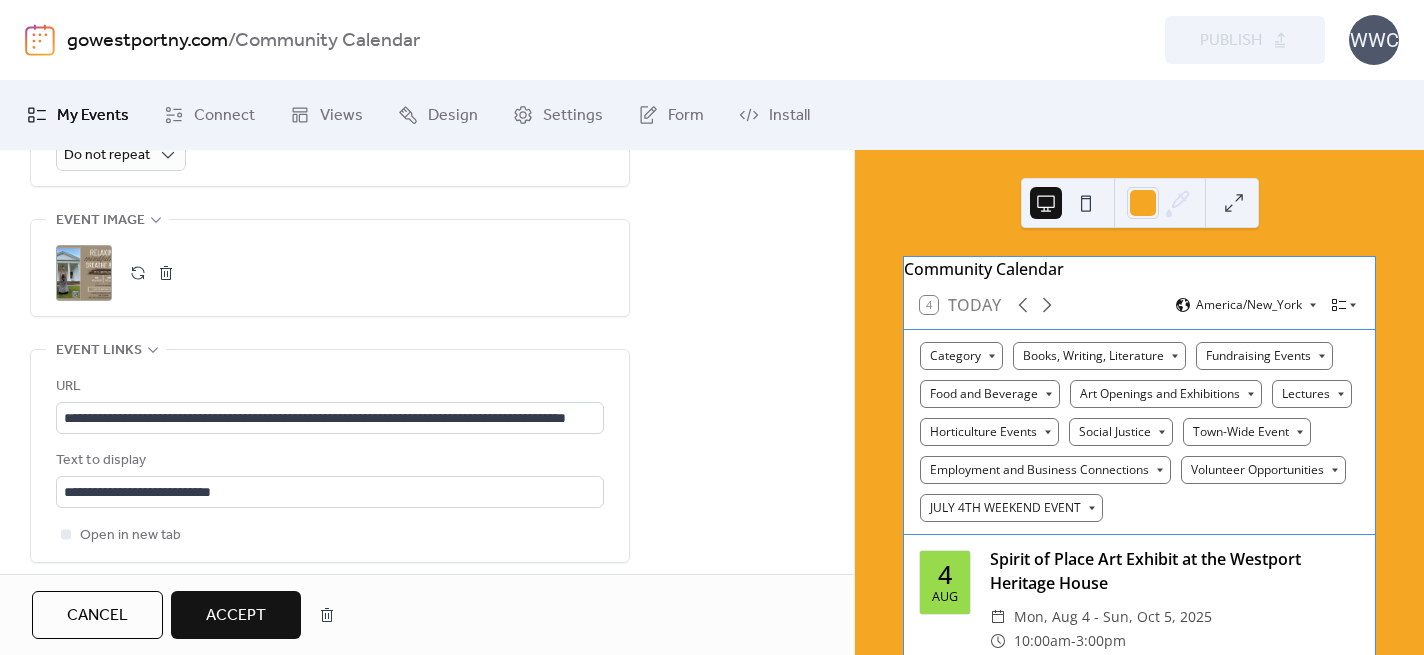 scroll, scrollTop: 1100, scrollLeft: 0, axis: vertical 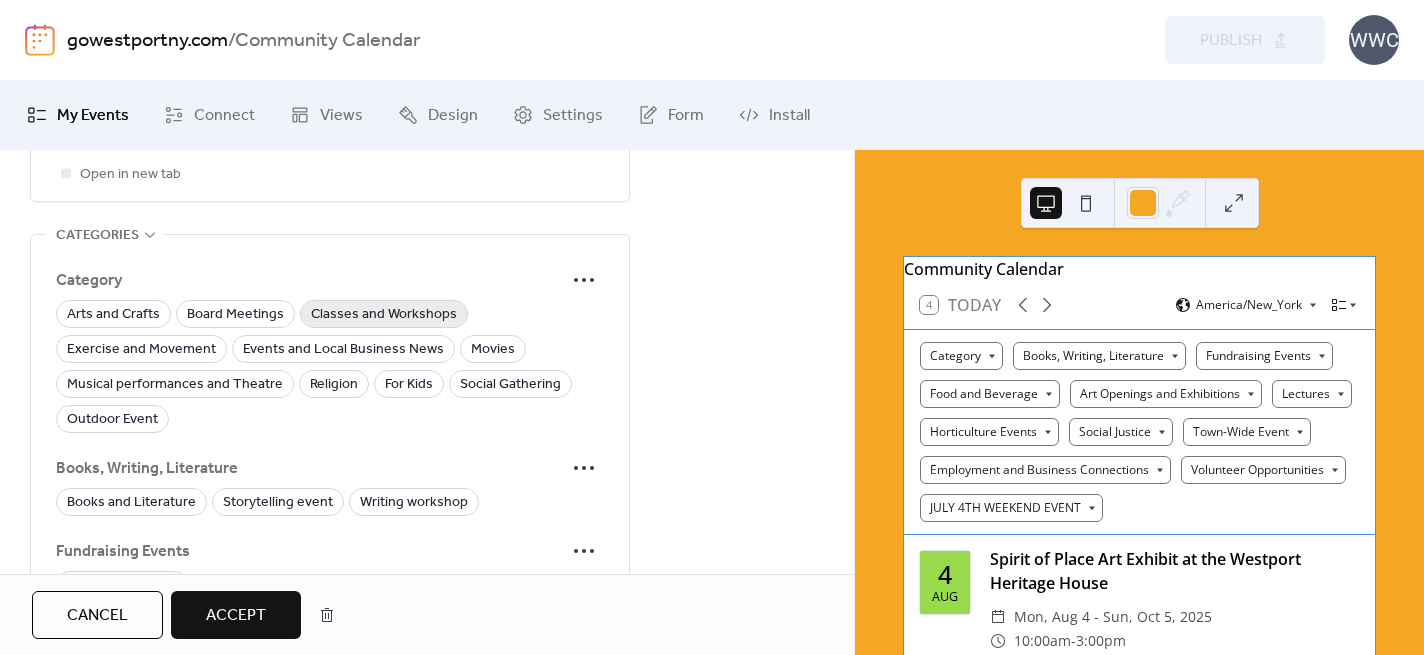 click on "Classes and Workshops" at bounding box center [384, 315] 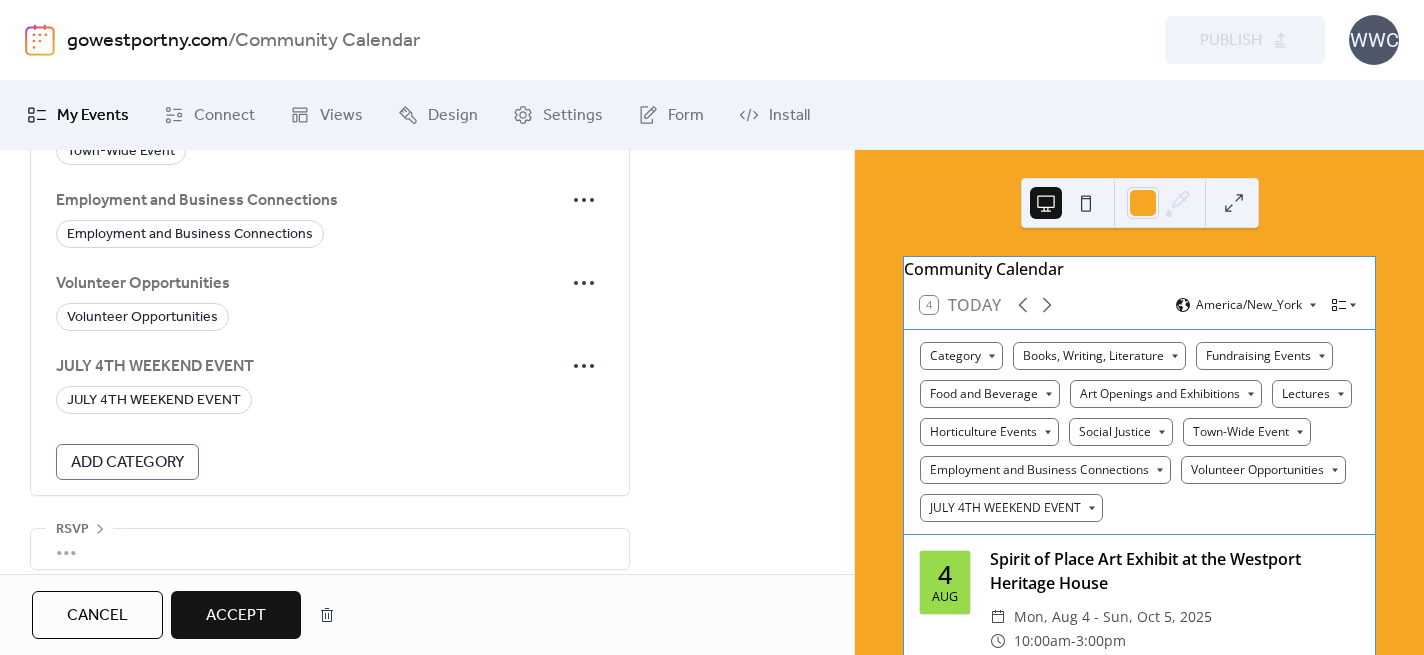 scroll, scrollTop: 2430, scrollLeft: 0, axis: vertical 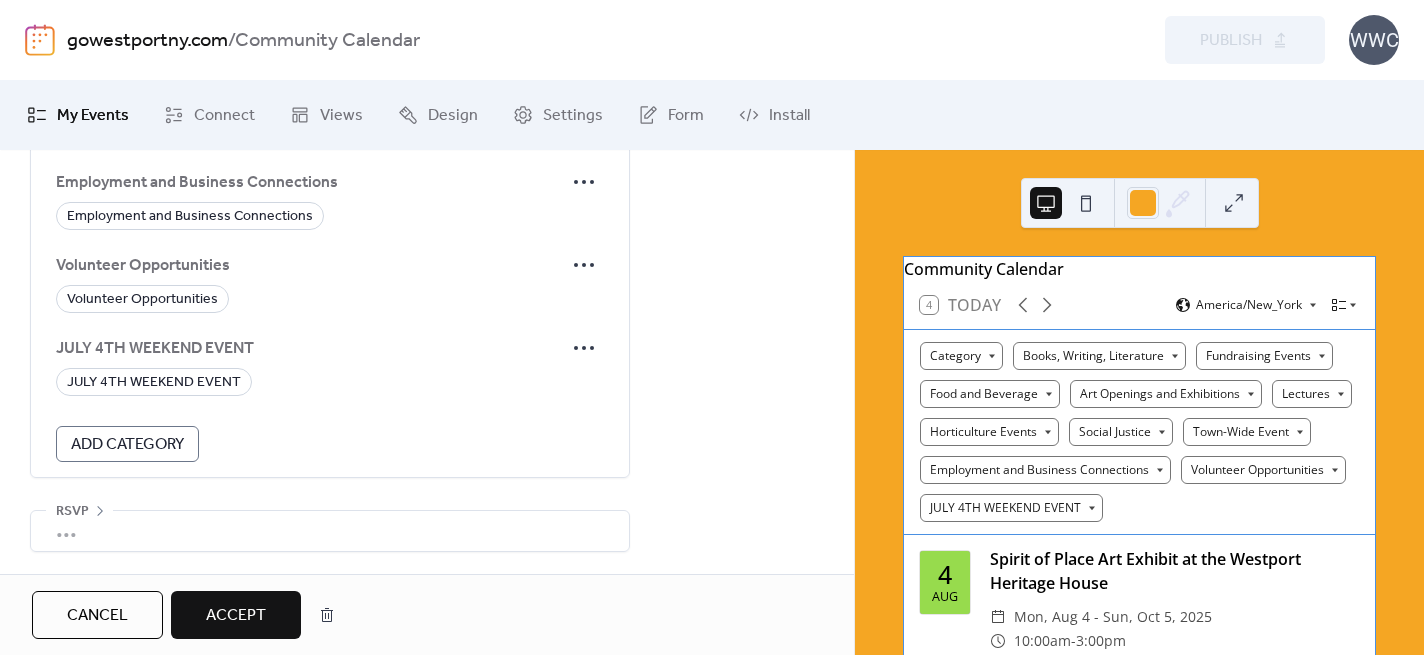 click on "Accept" at bounding box center (236, 616) 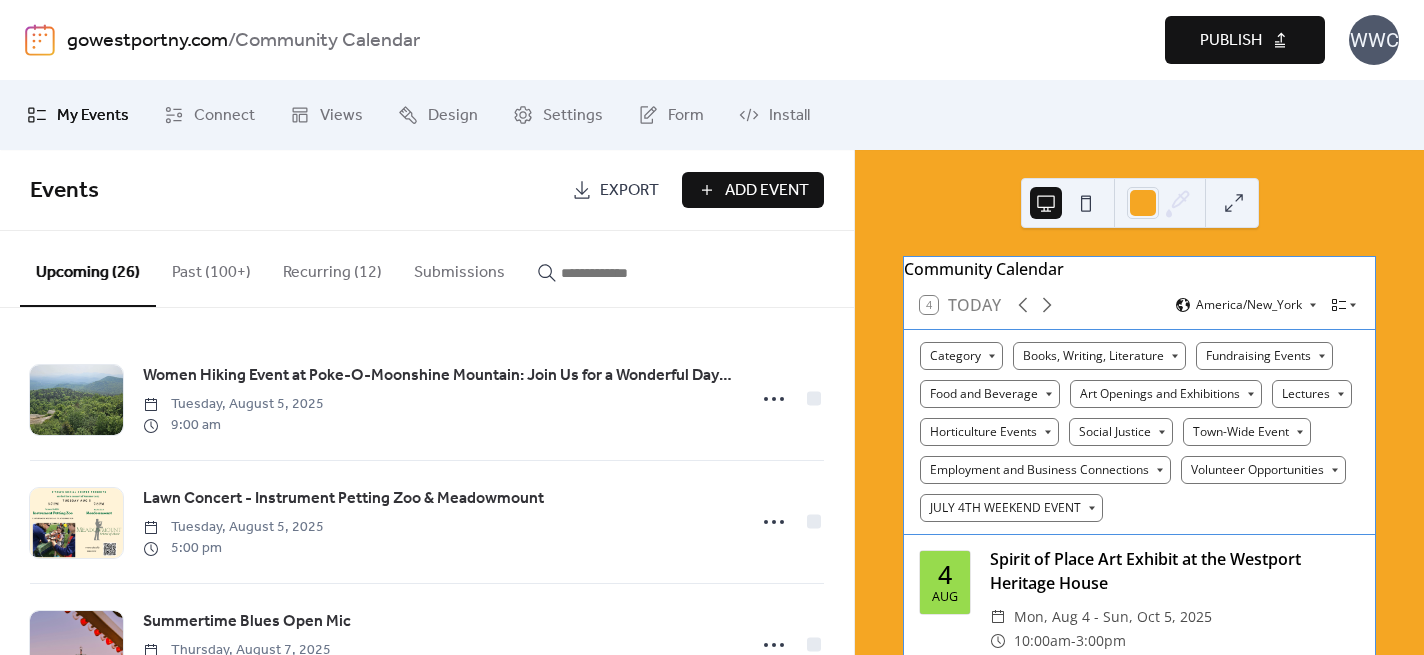 click on "Publish" at bounding box center (1231, 41) 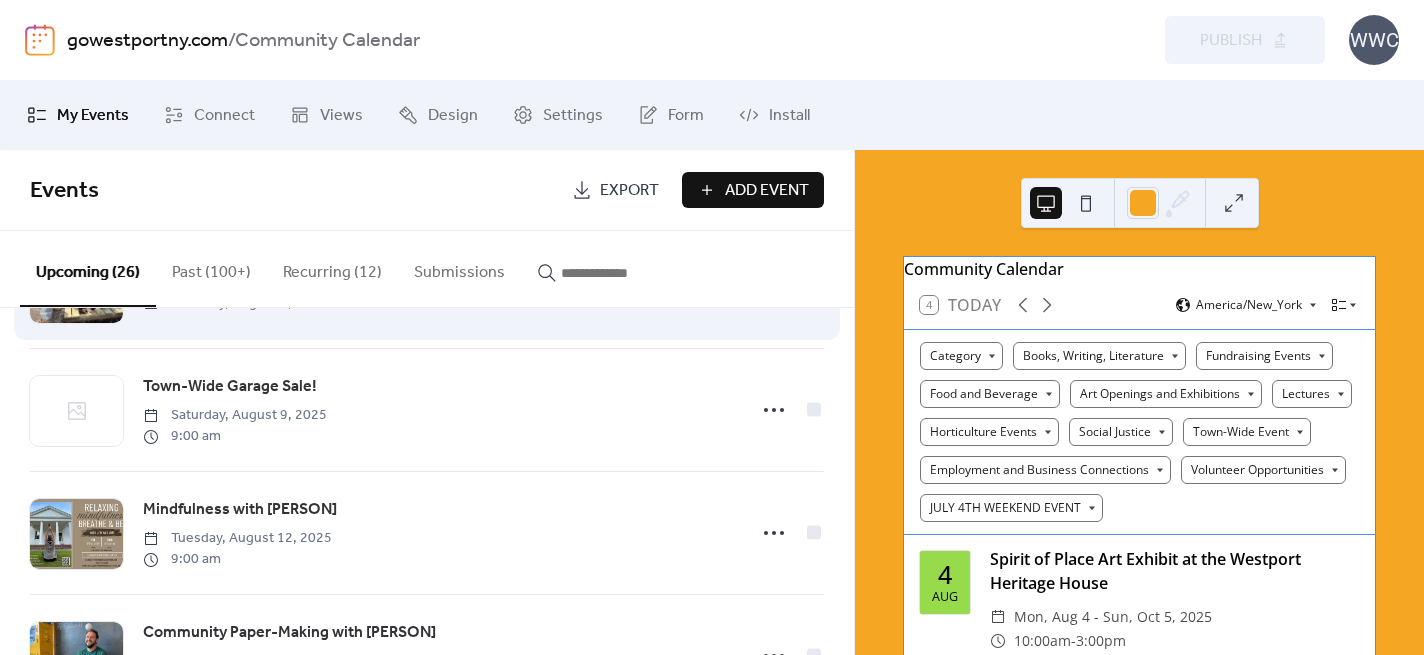 scroll, scrollTop: 722, scrollLeft: 0, axis: vertical 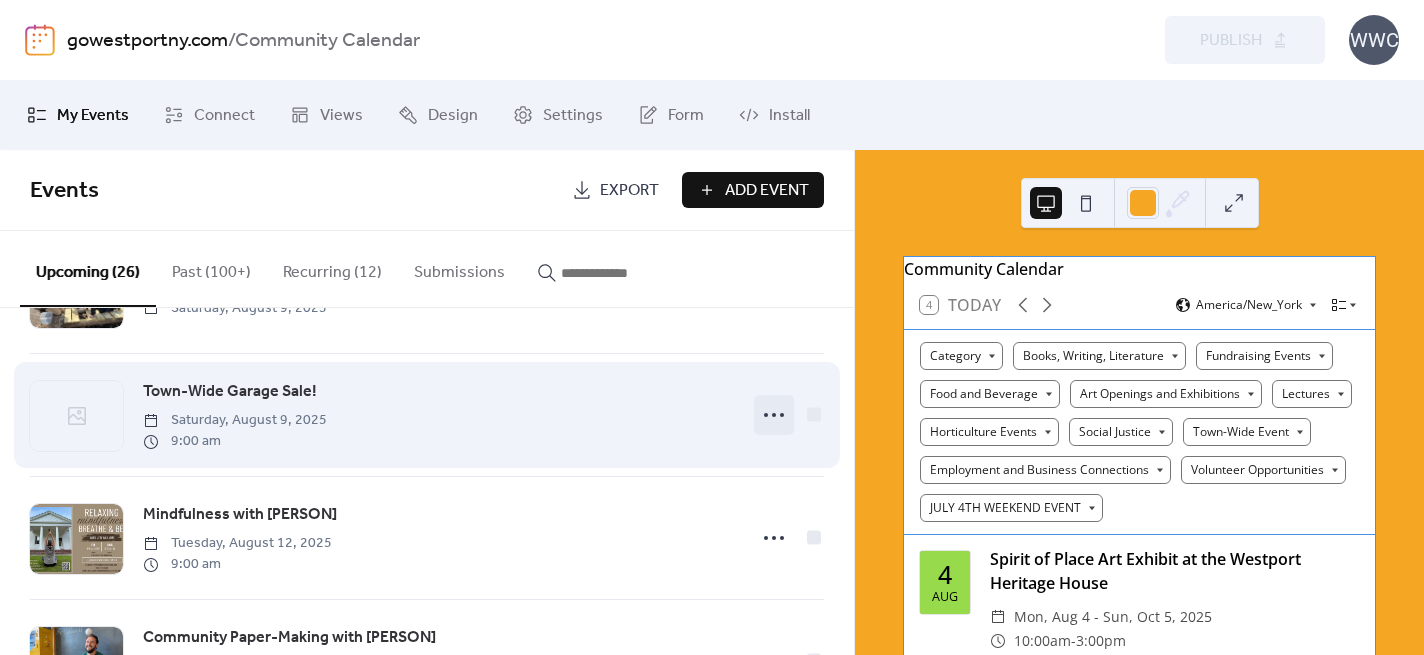 click 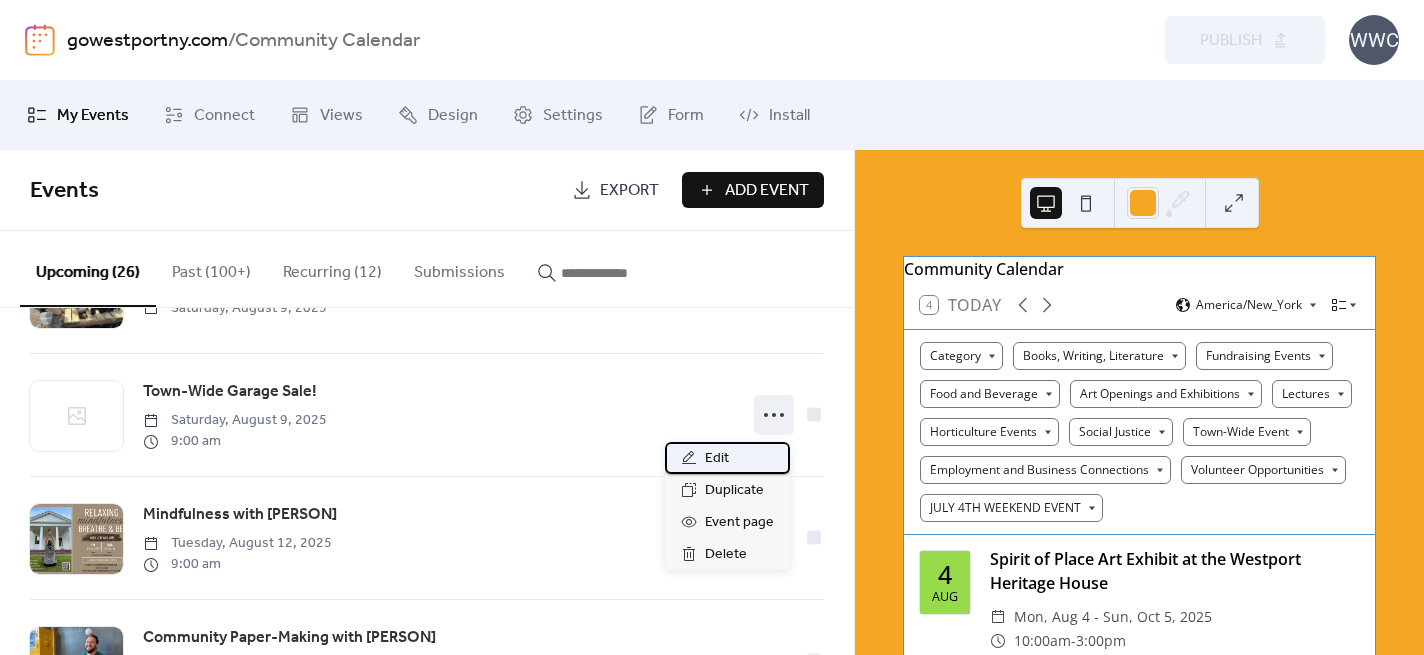 click on "Edit" at bounding box center (717, 459) 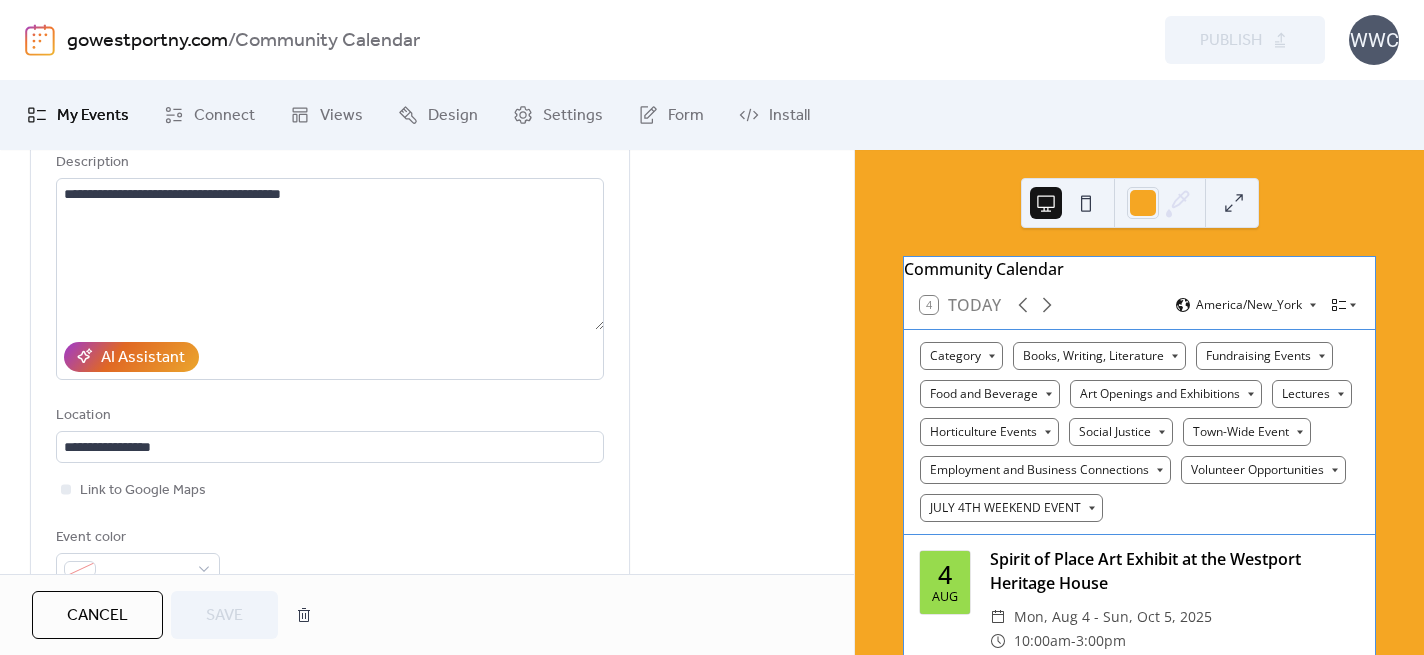 scroll, scrollTop: 208, scrollLeft: 0, axis: vertical 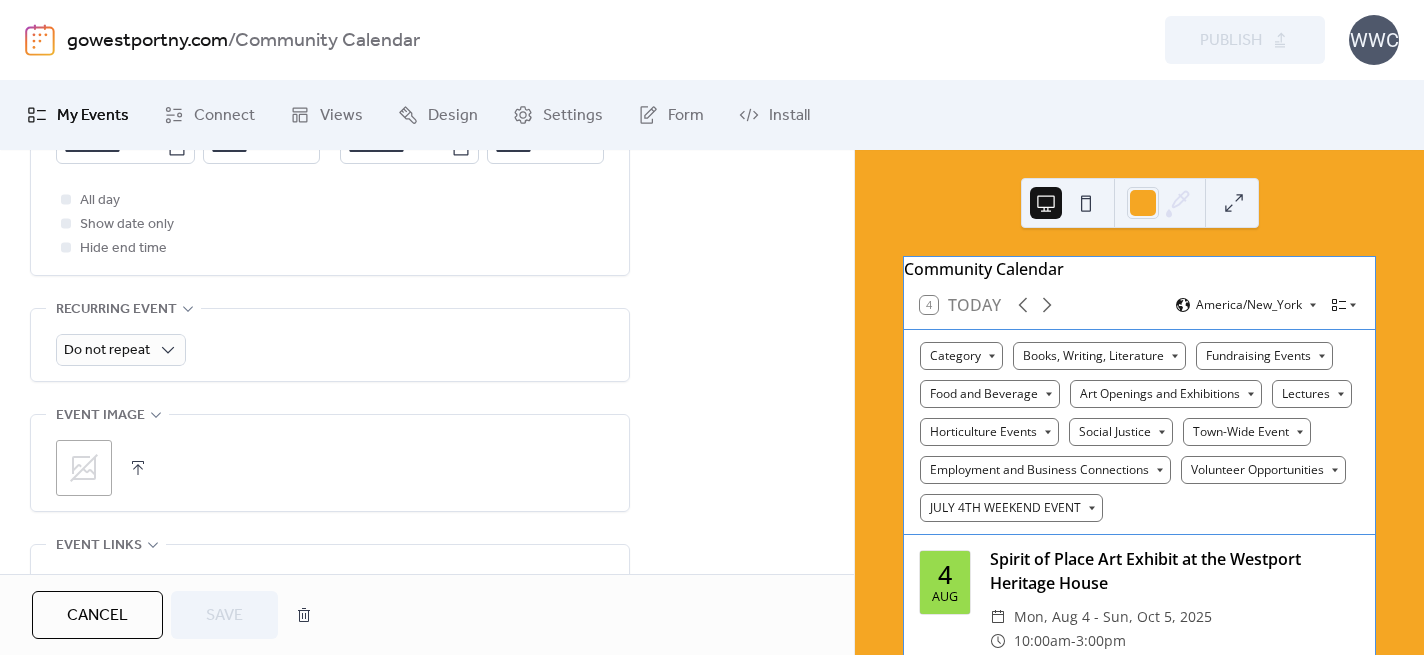 click 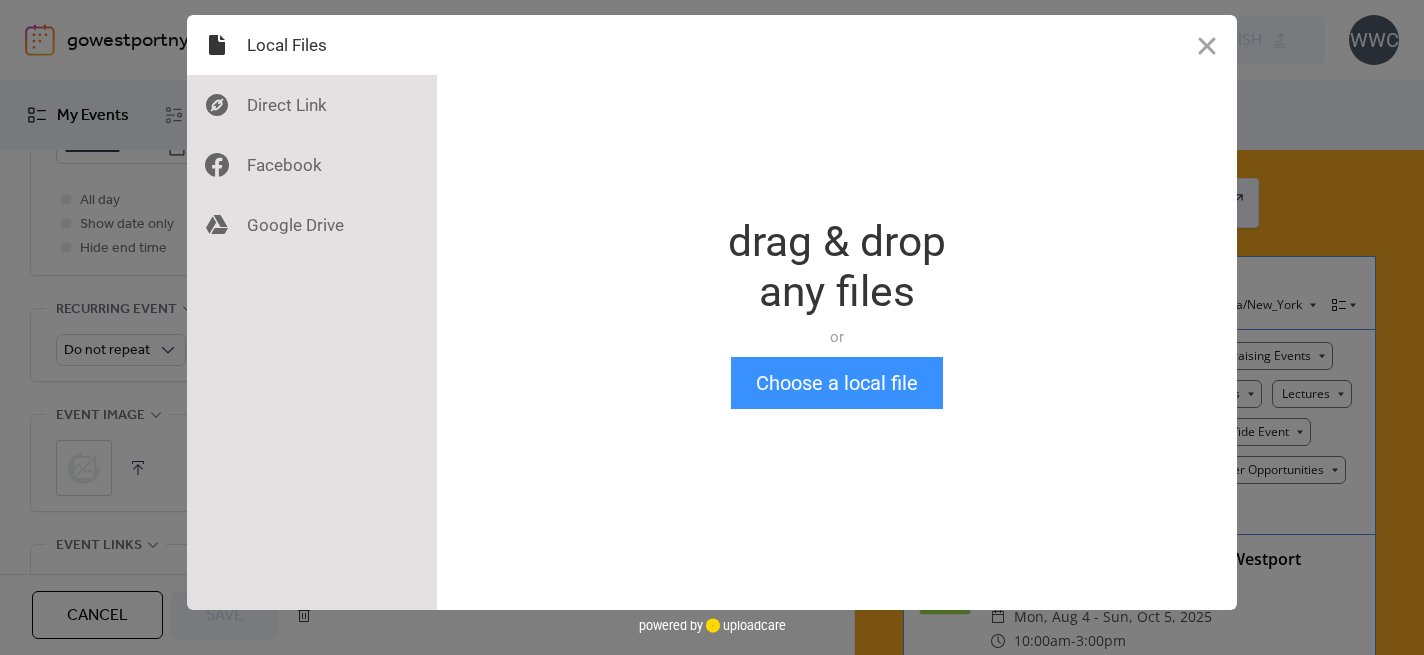 click on "Choose a local file" at bounding box center [837, 383] 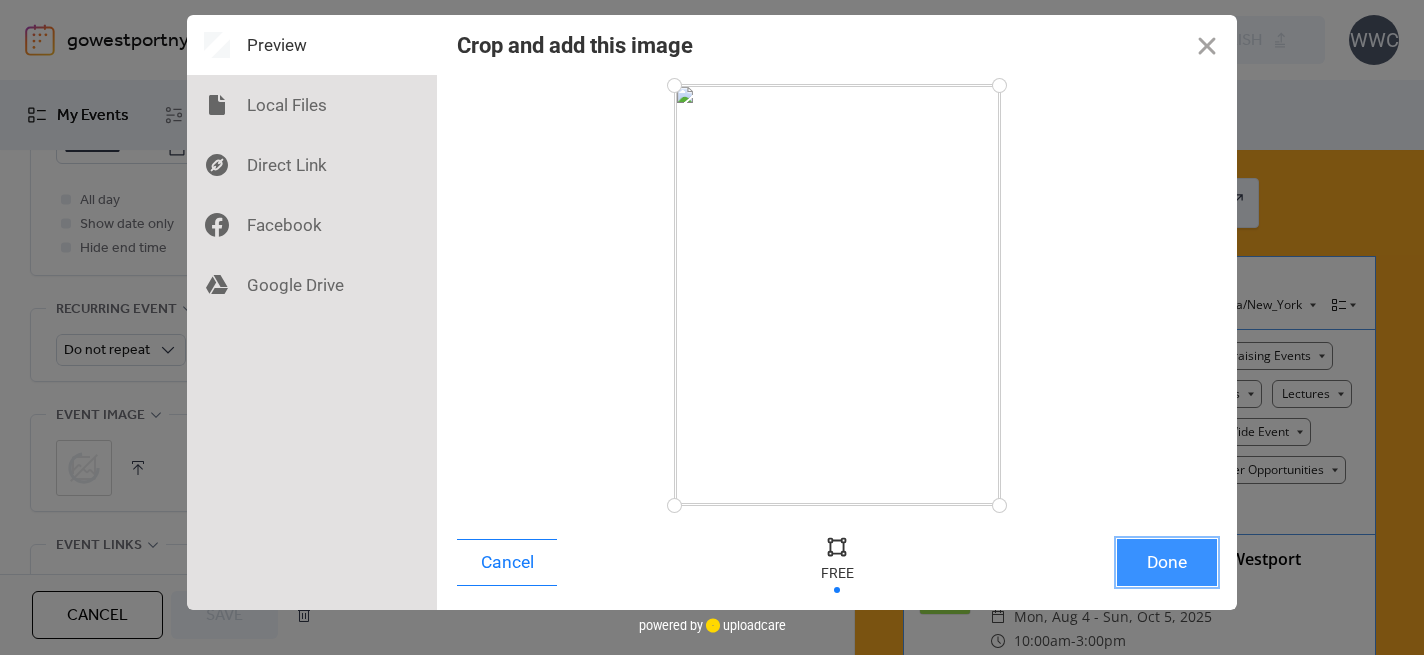 click on "Done" at bounding box center (1167, 562) 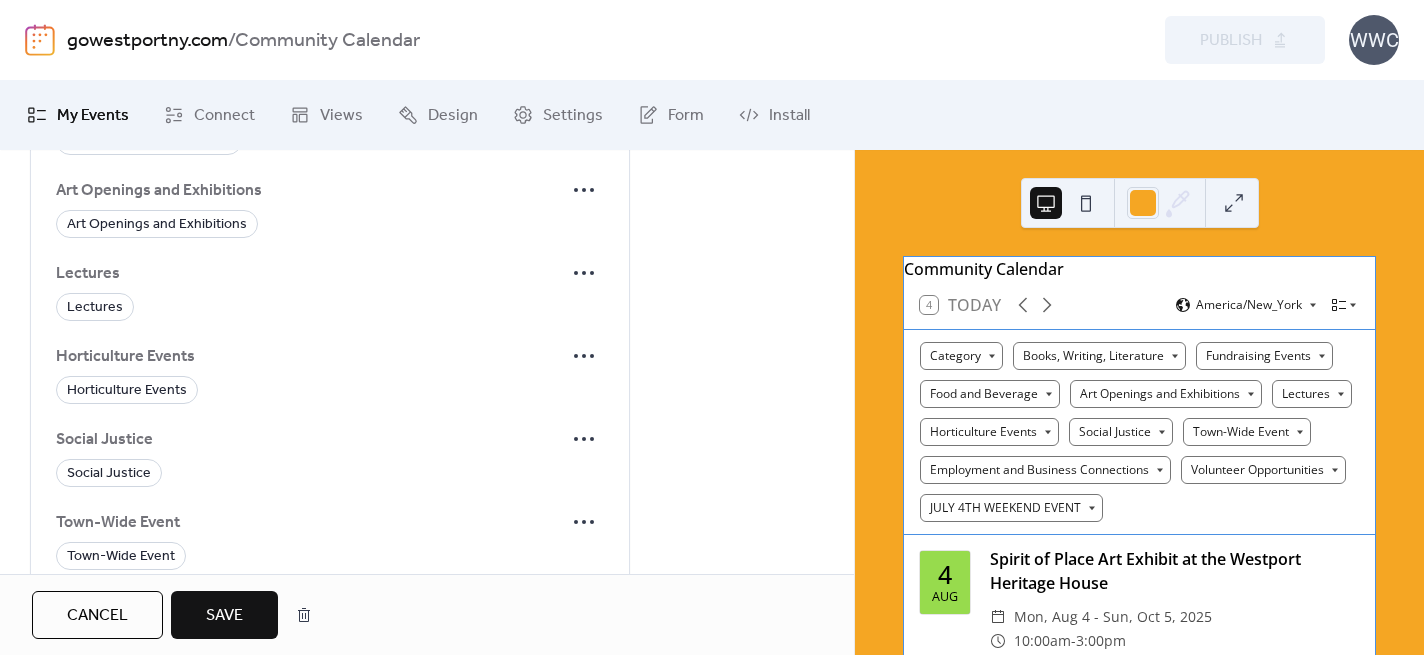 scroll, scrollTop: 1872, scrollLeft: 0, axis: vertical 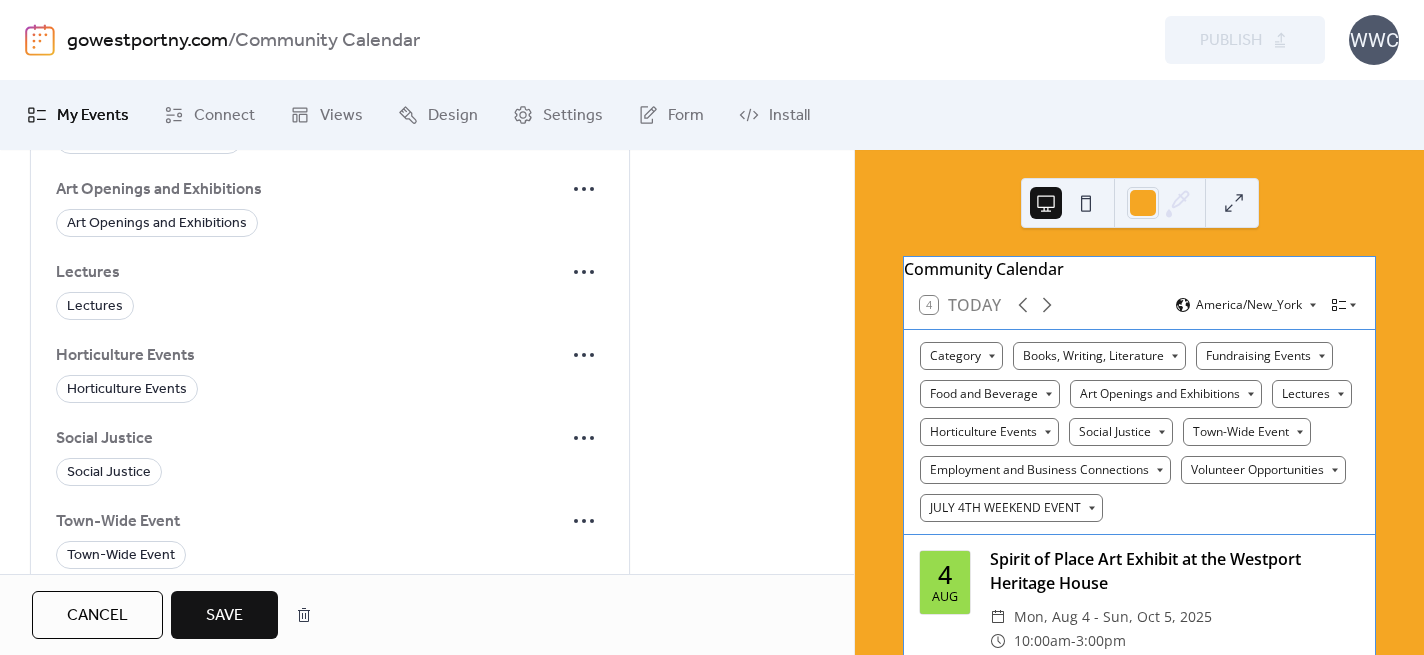 click on "Horticulture Events" at bounding box center (330, 389) 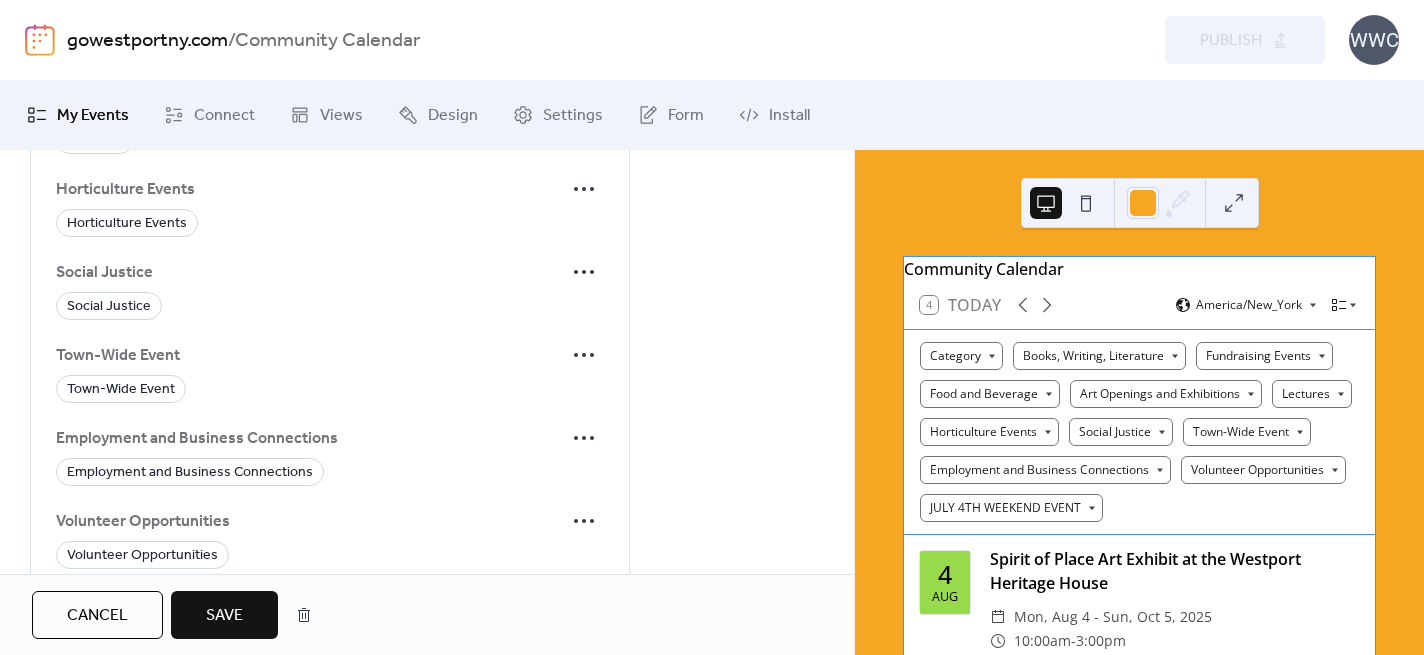 scroll, scrollTop: 2109, scrollLeft: 0, axis: vertical 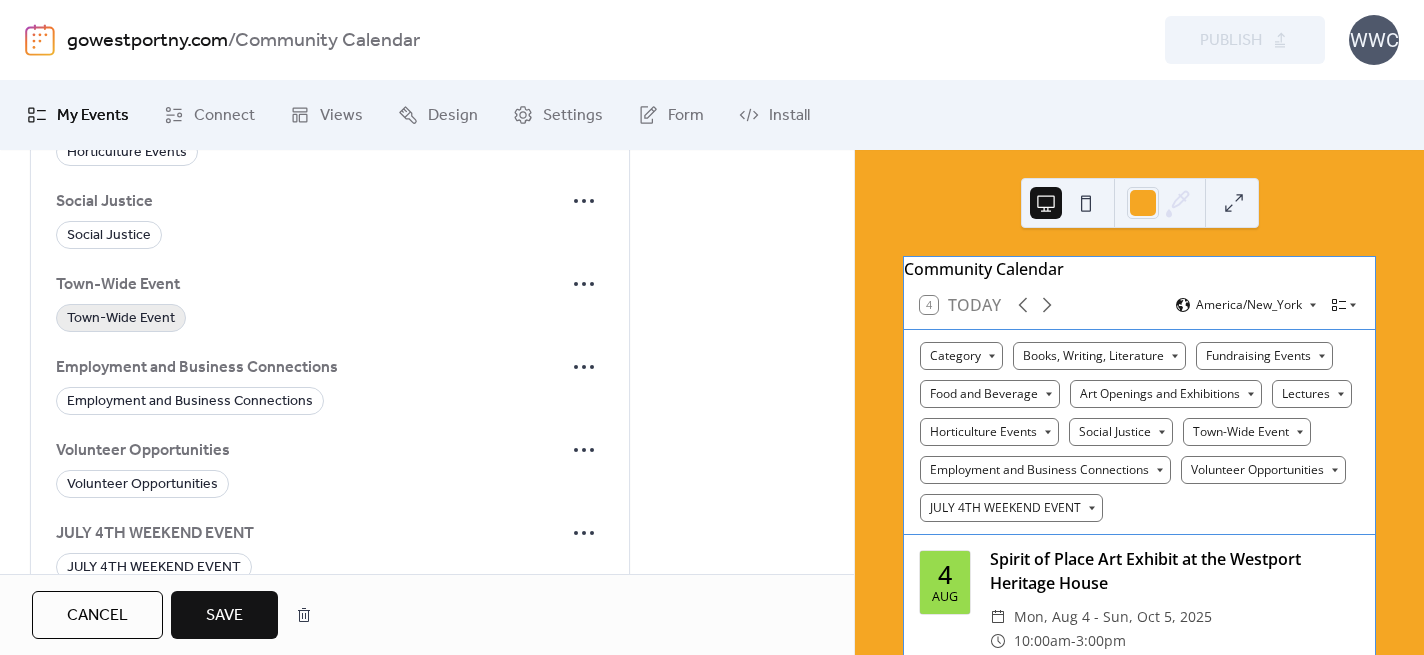 click on "Town-Wide Event" at bounding box center (121, 319) 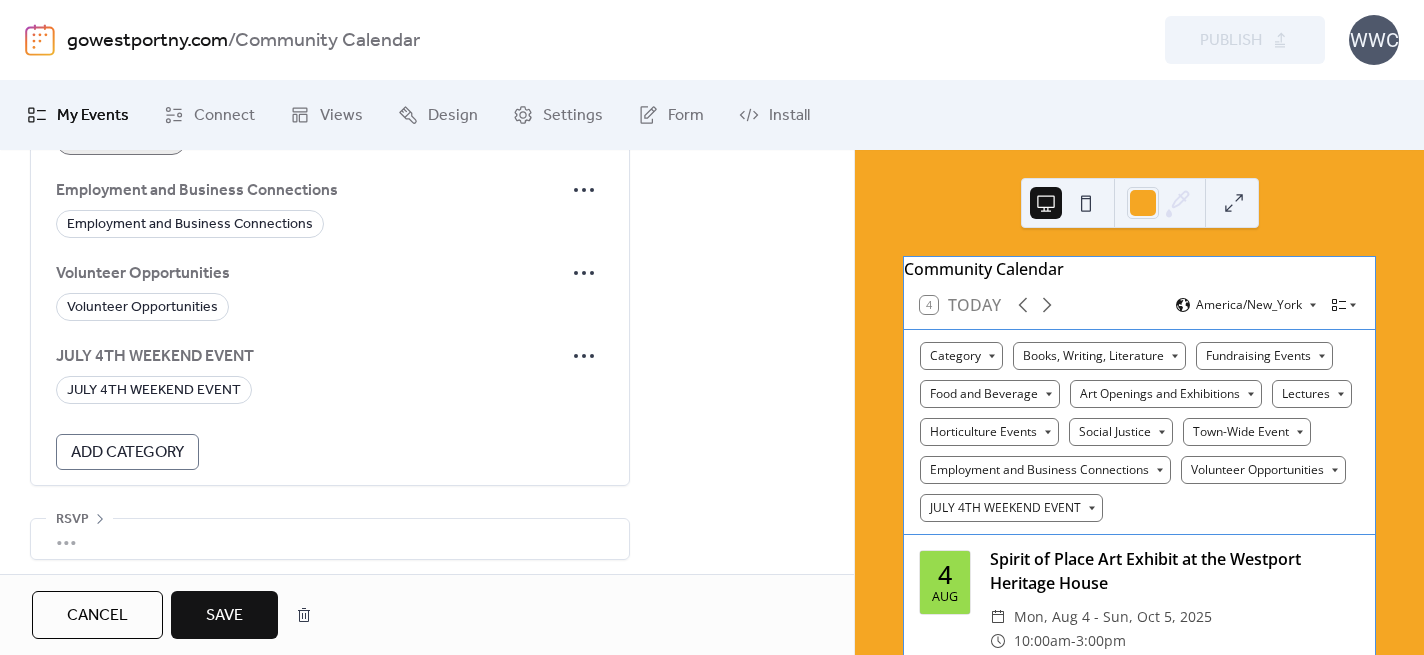 scroll, scrollTop: 2296, scrollLeft: 0, axis: vertical 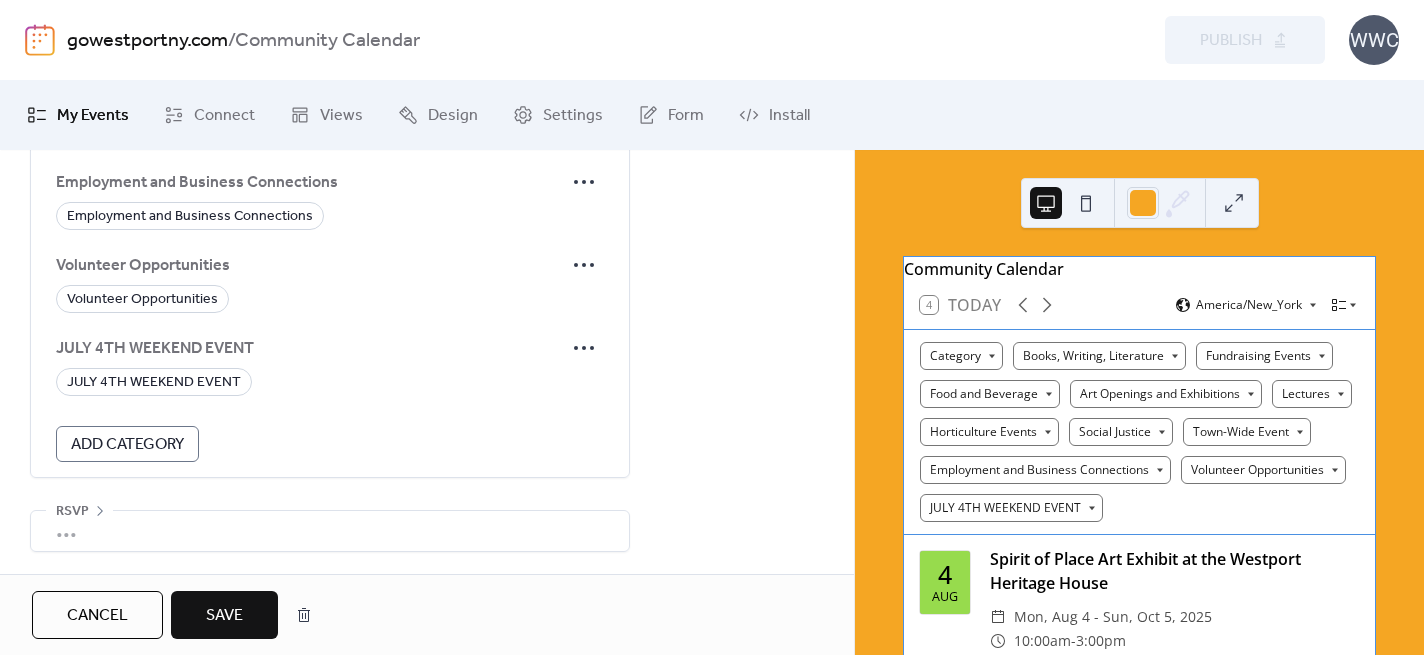 click on "Save" at bounding box center (224, 616) 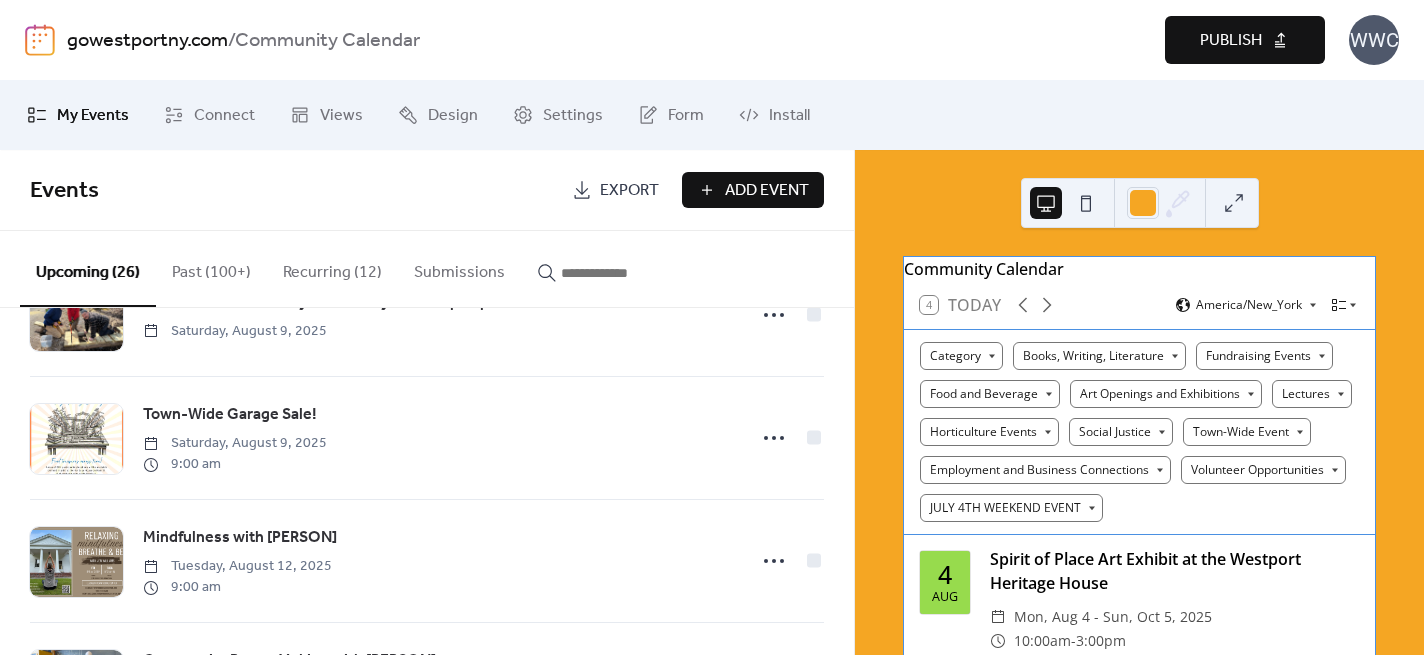 scroll, scrollTop: 700, scrollLeft: 0, axis: vertical 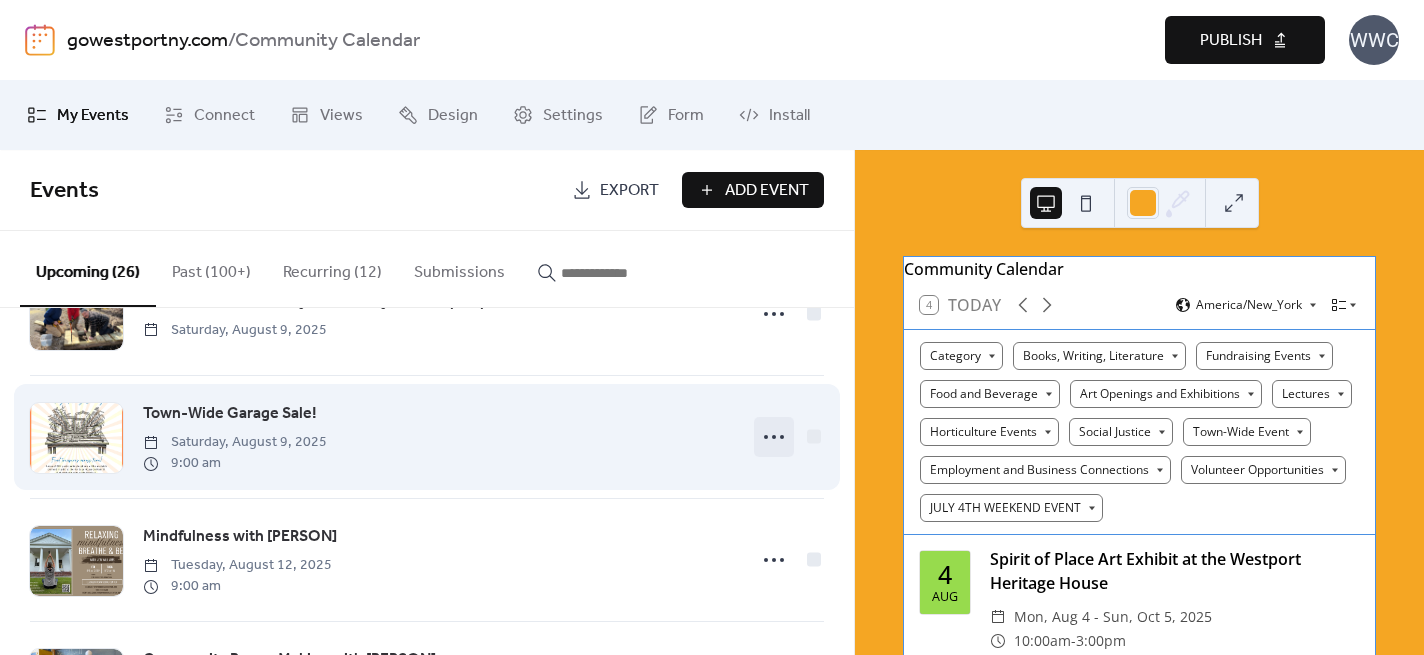 click 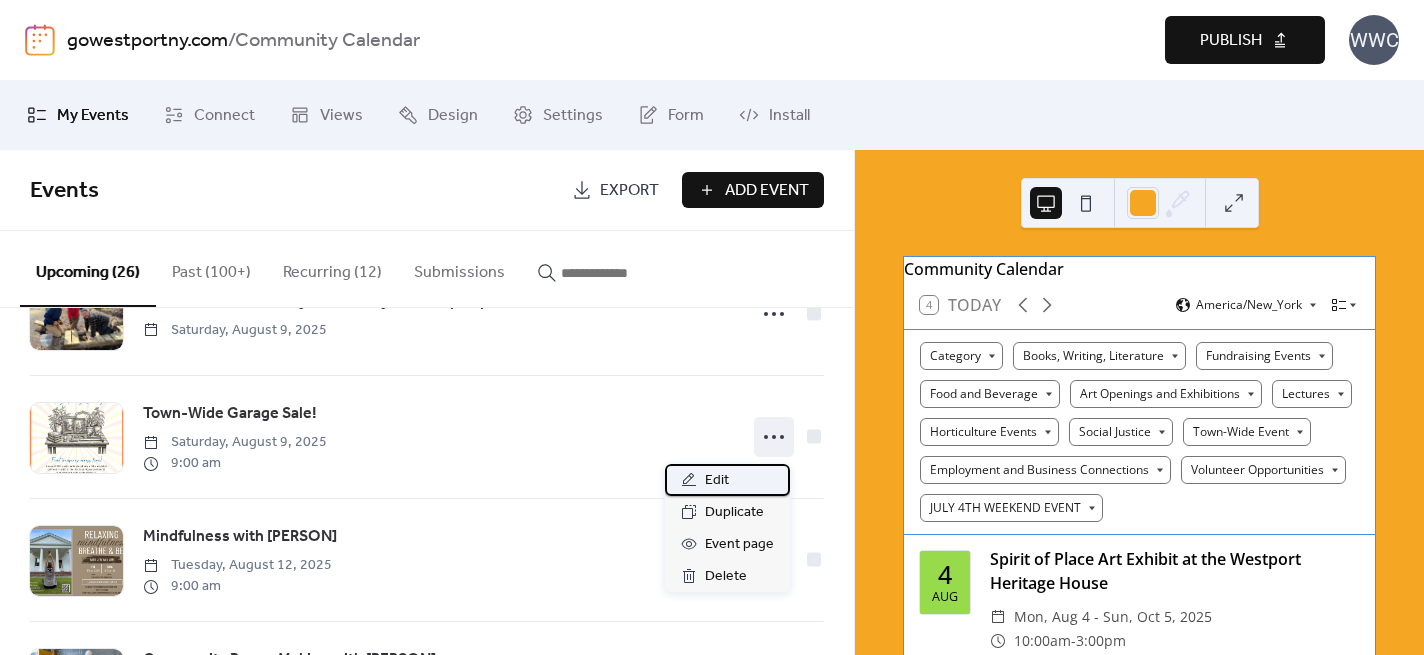 click on "Edit" at bounding box center (717, 481) 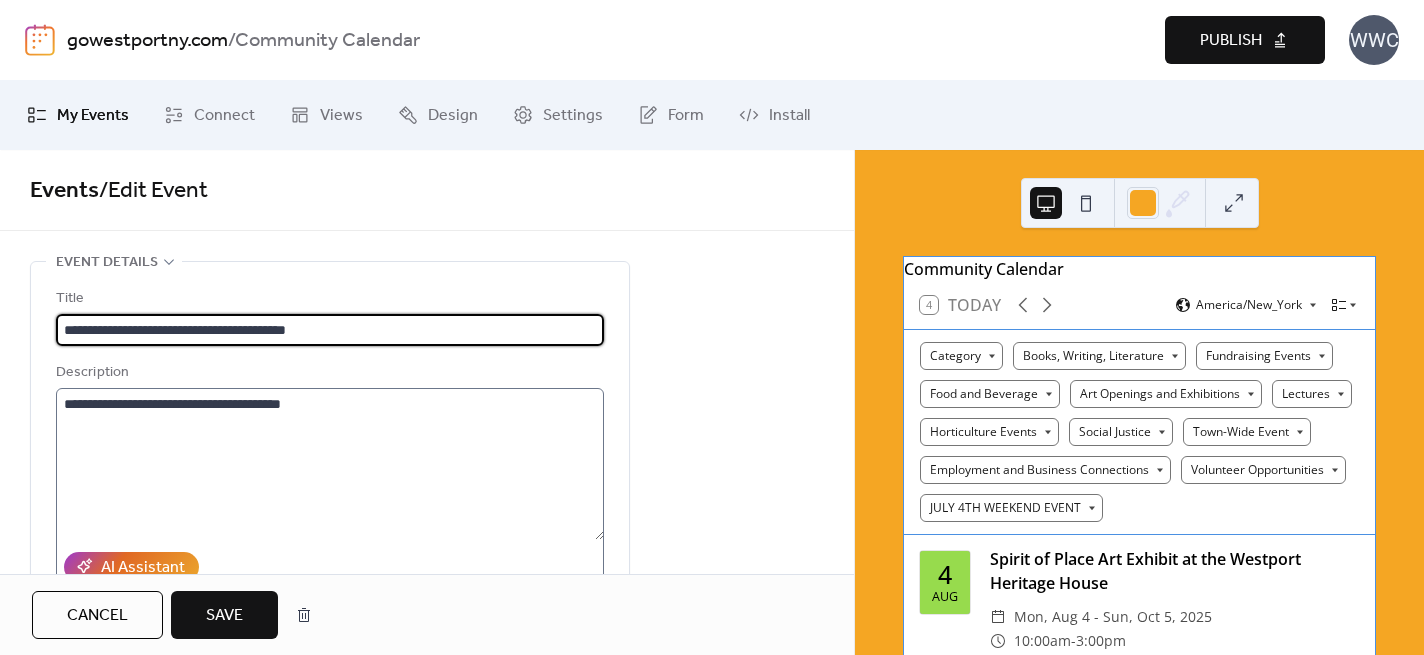 type on "**********" 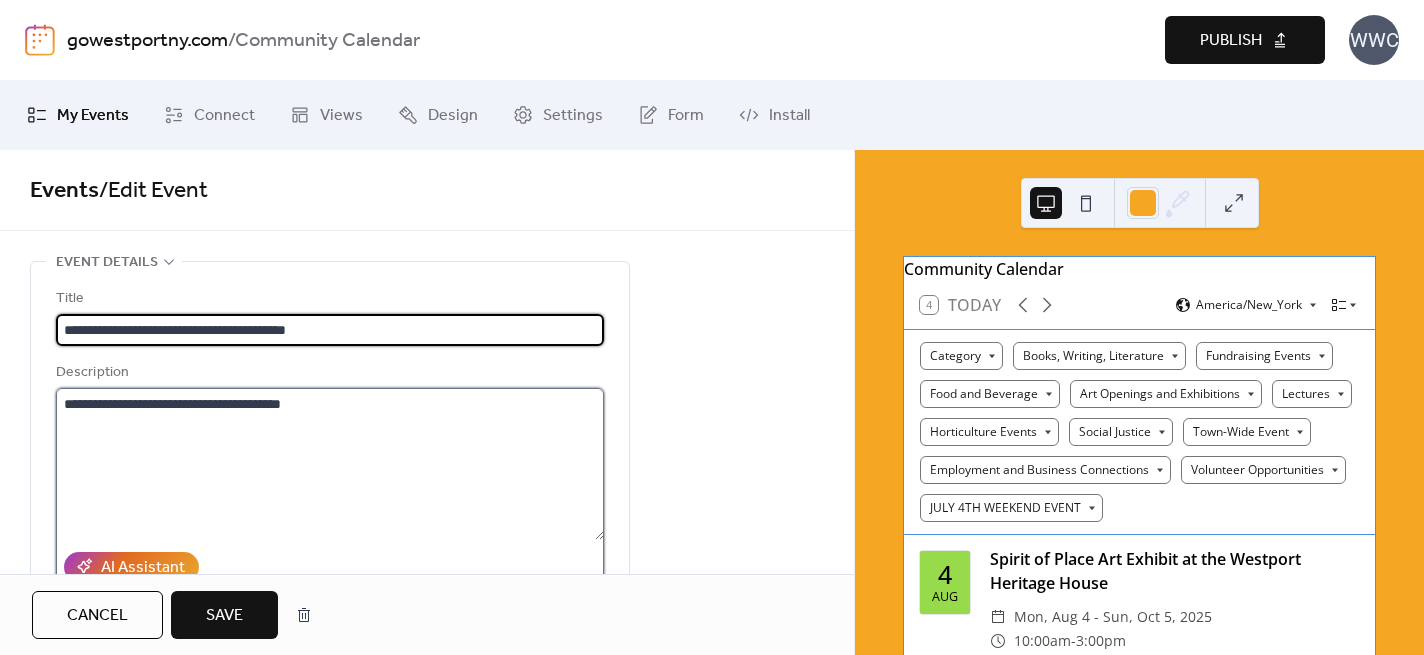 click on "**********" at bounding box center (330, 464) 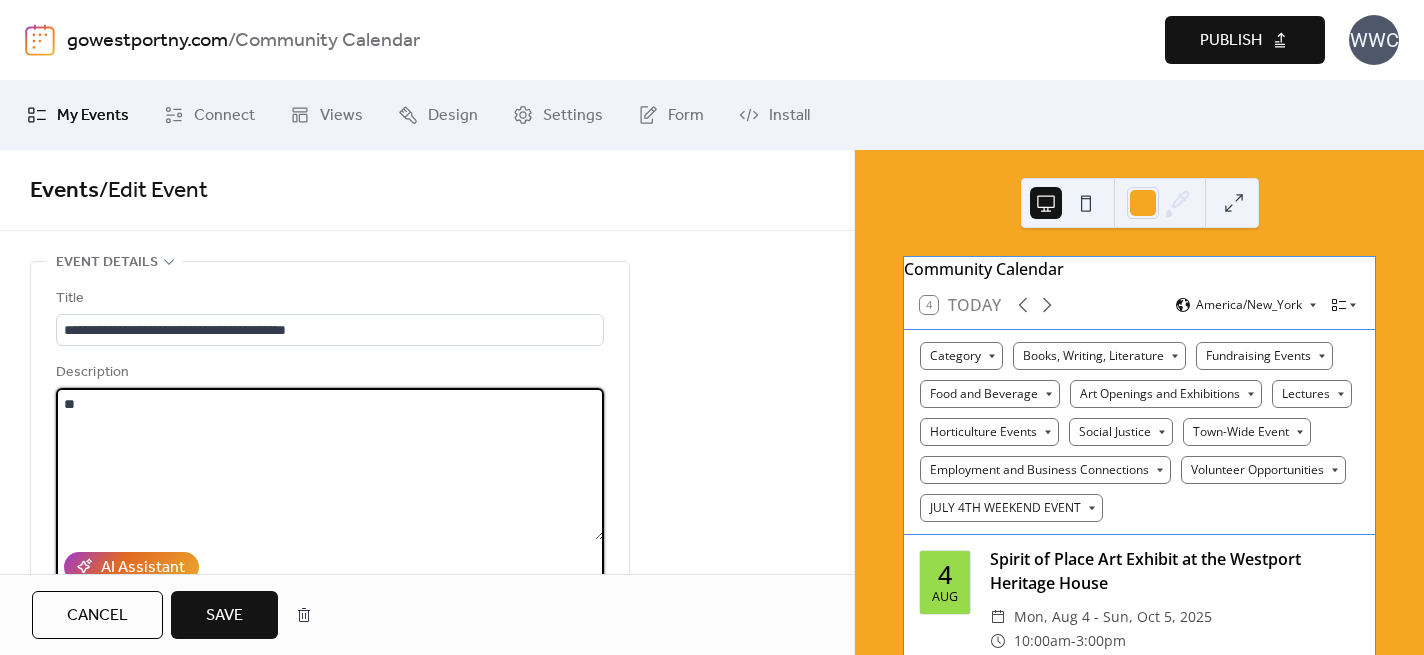 type on "*" 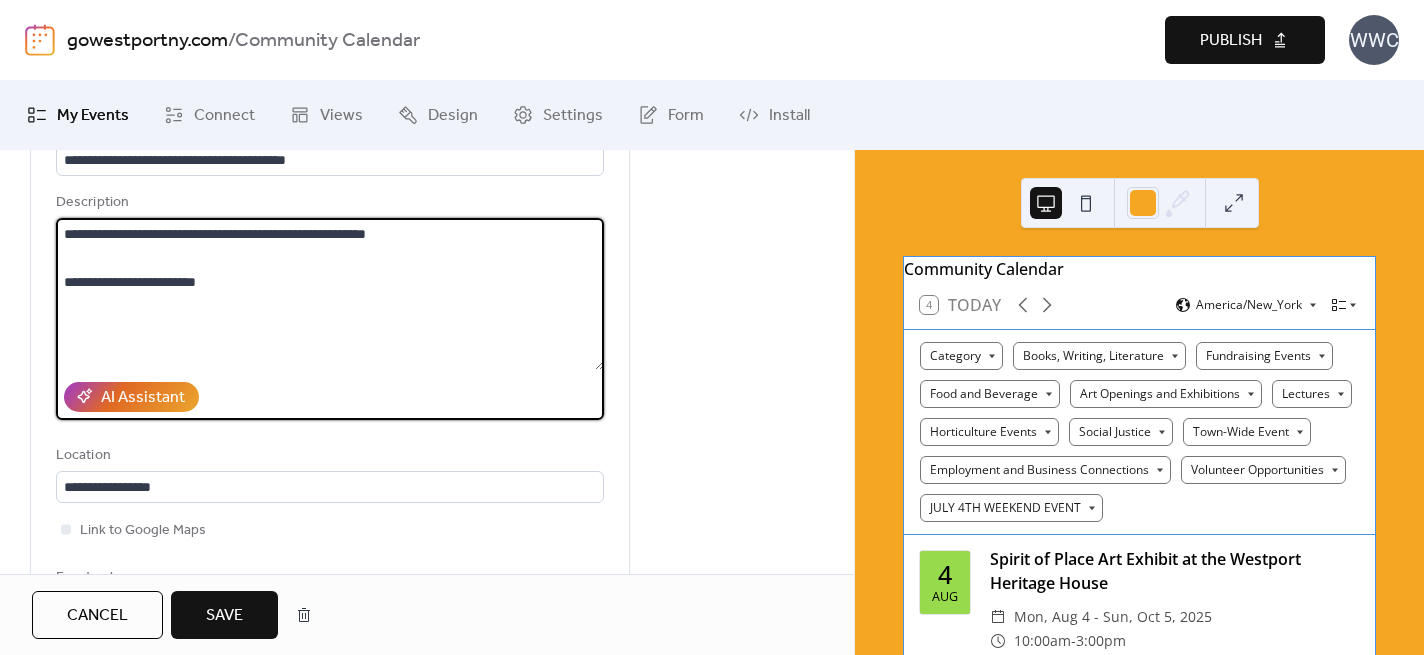 scroll, scrollTop: 219, scrollLeft: 0, axis: vertical 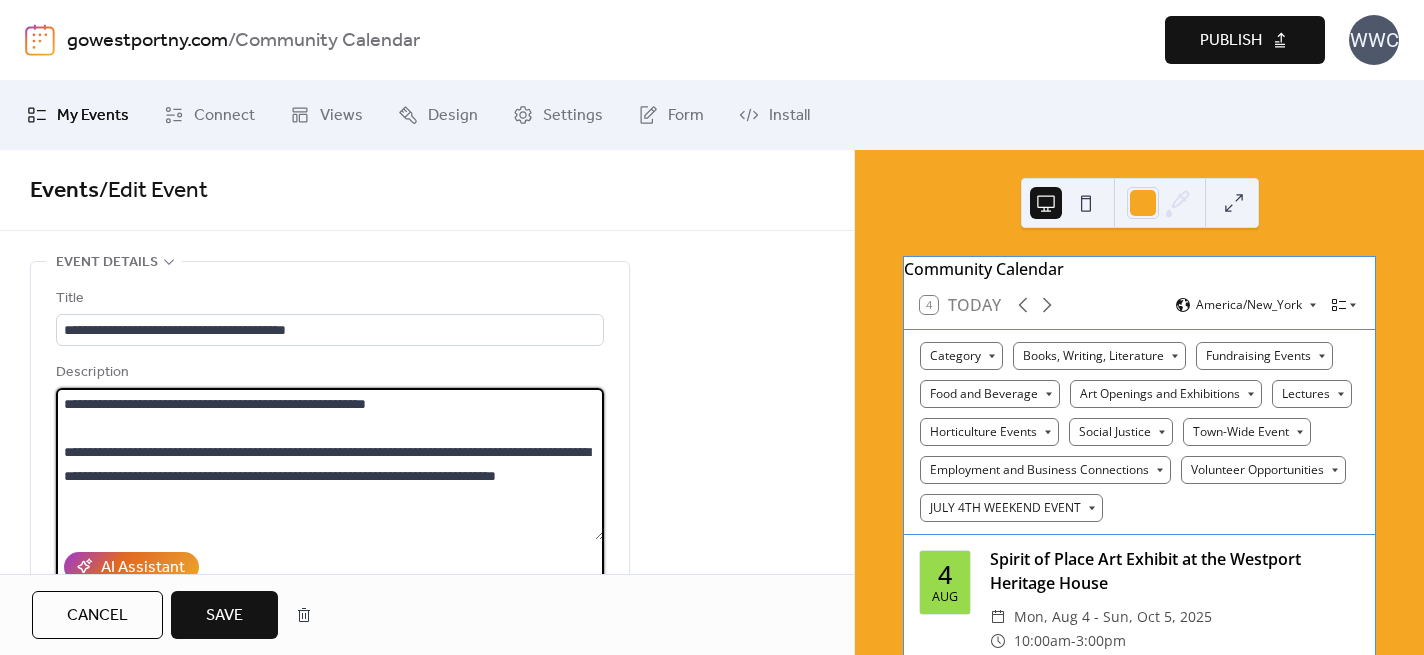 click on "**********" at bounding box center (330, 464) 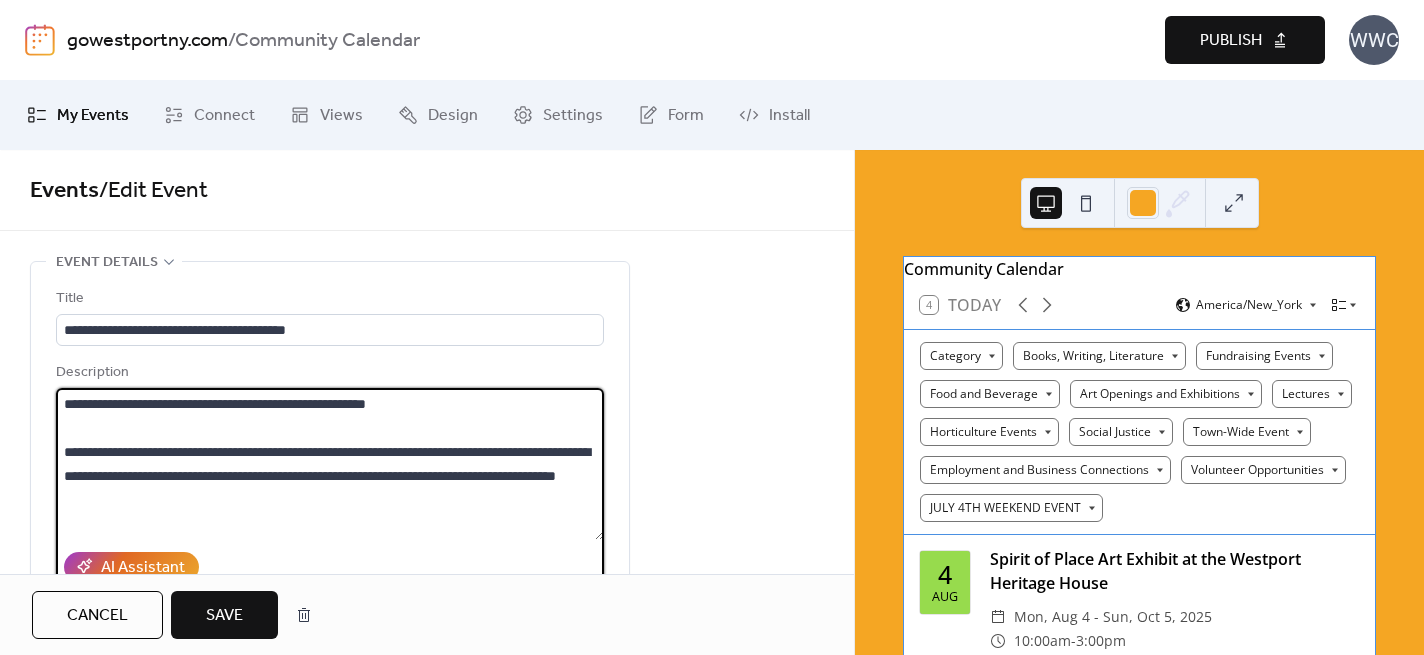 click on "**********" at bounding box center [330, 464] 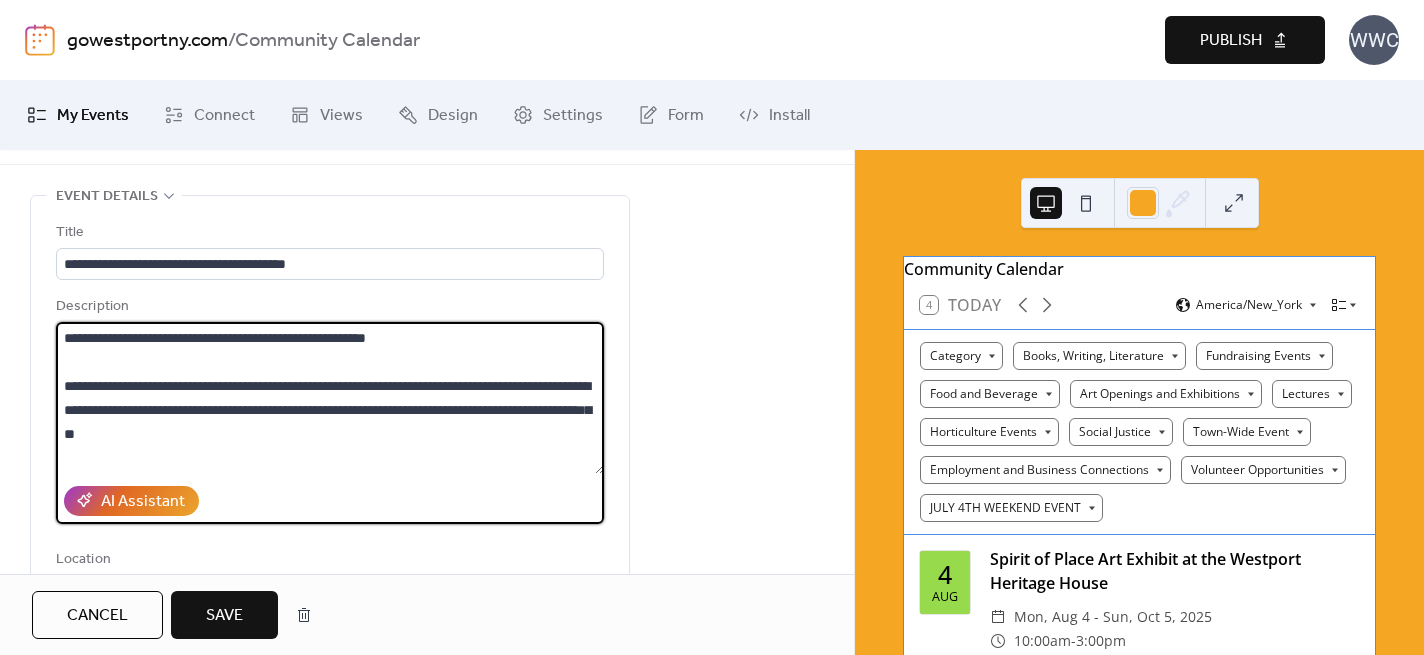 scroll, scrollTop: 67, scrollLeft: 0, axis: vertical 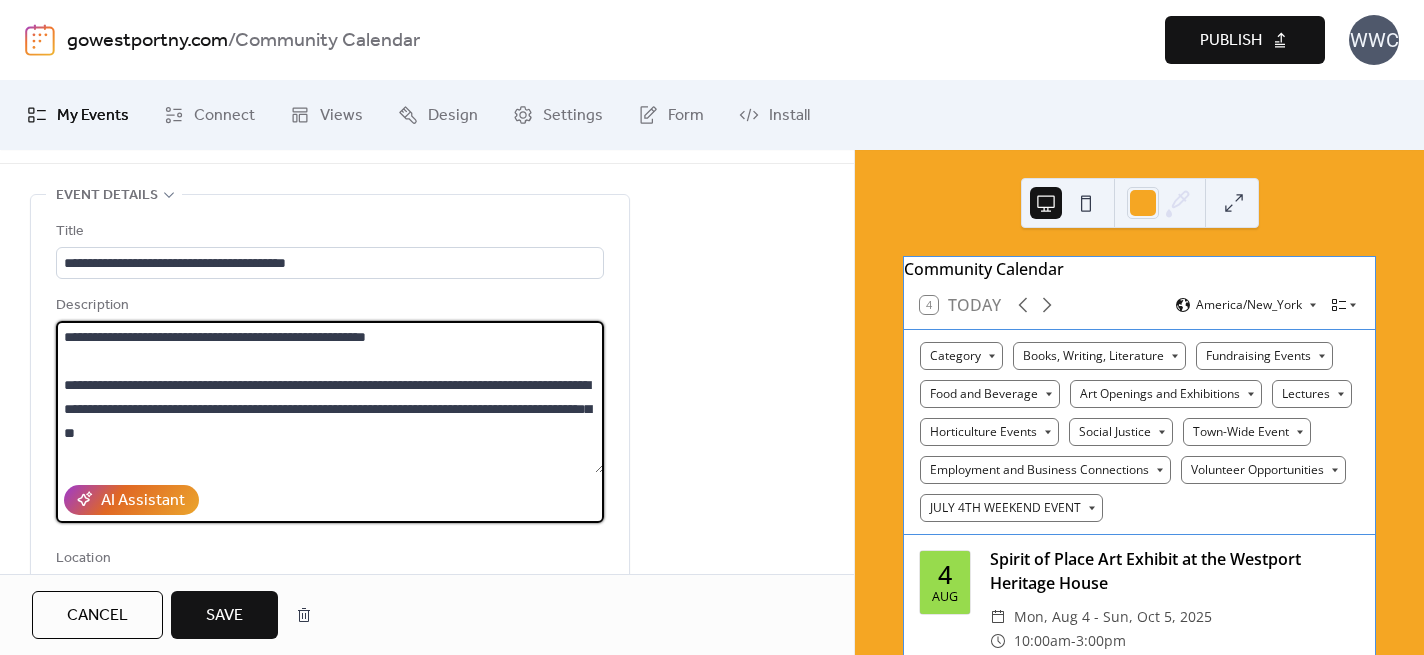 click on "**********" at bounding box center (330, 397) 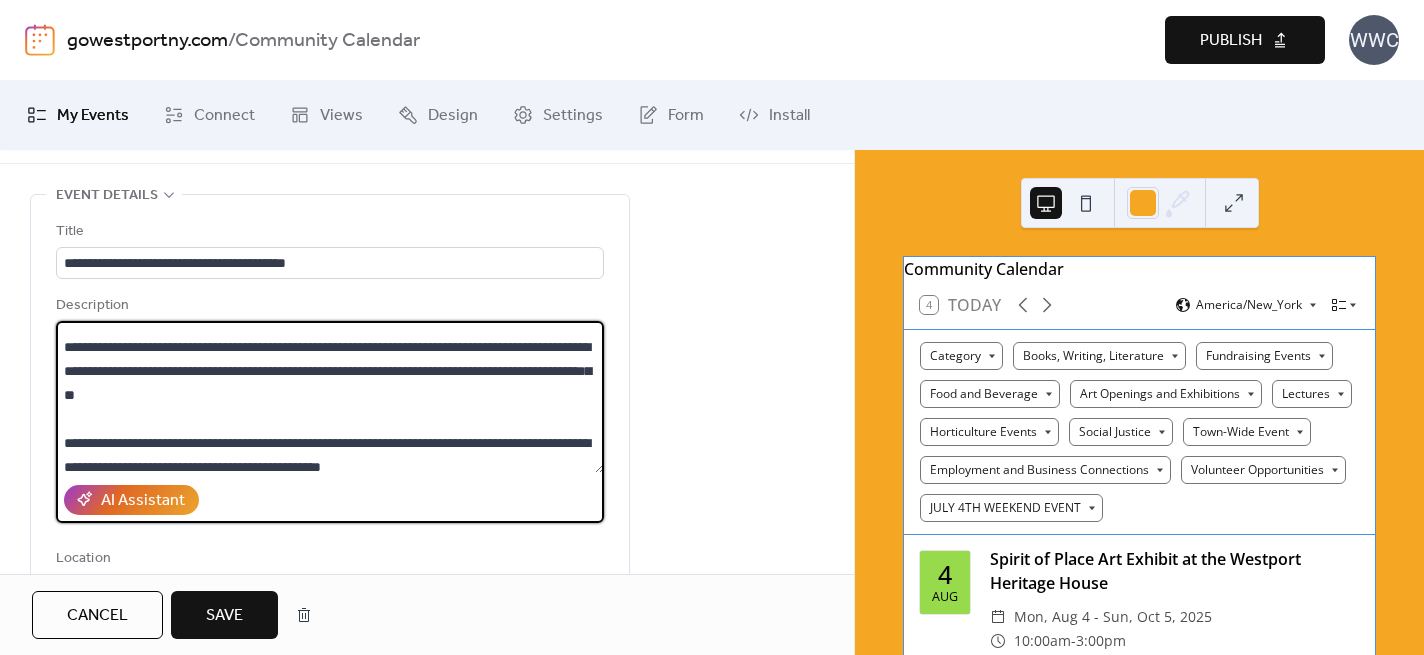 scroll, scrollTop: 0, scrollLeft: 0, axis: both 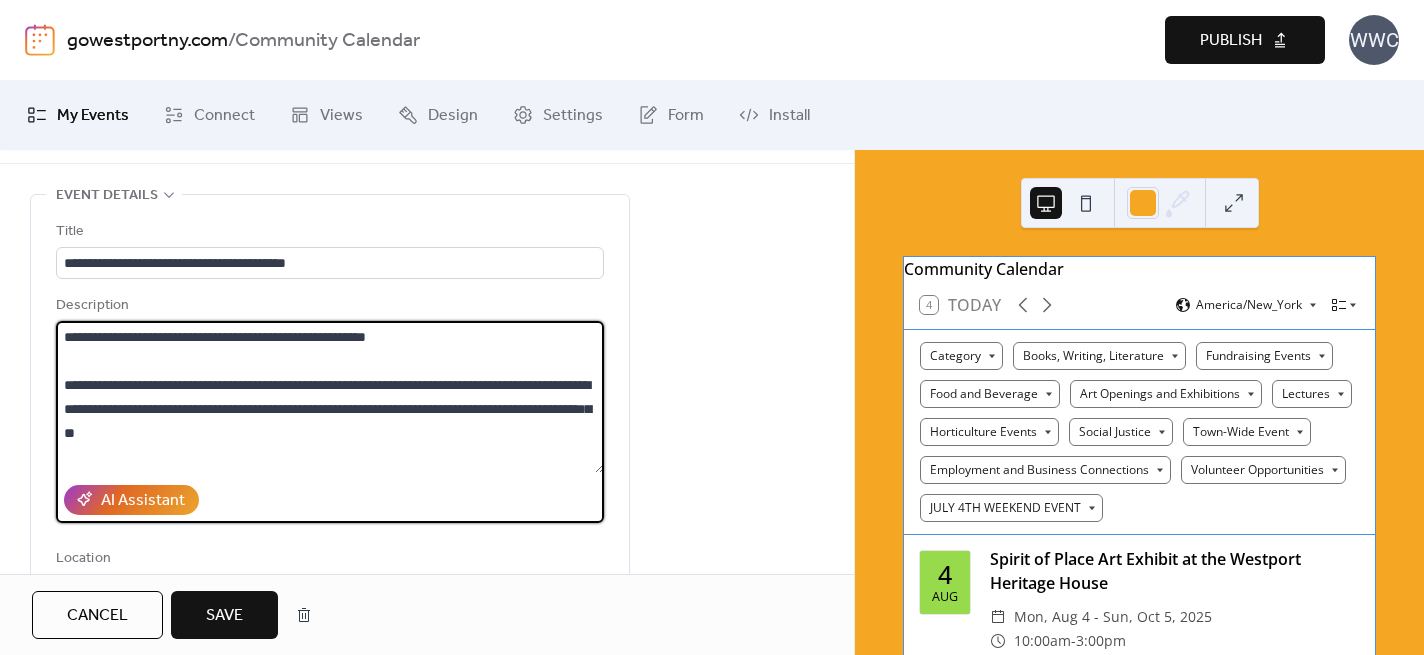 click on "**********" at bounding box center [330, 397] 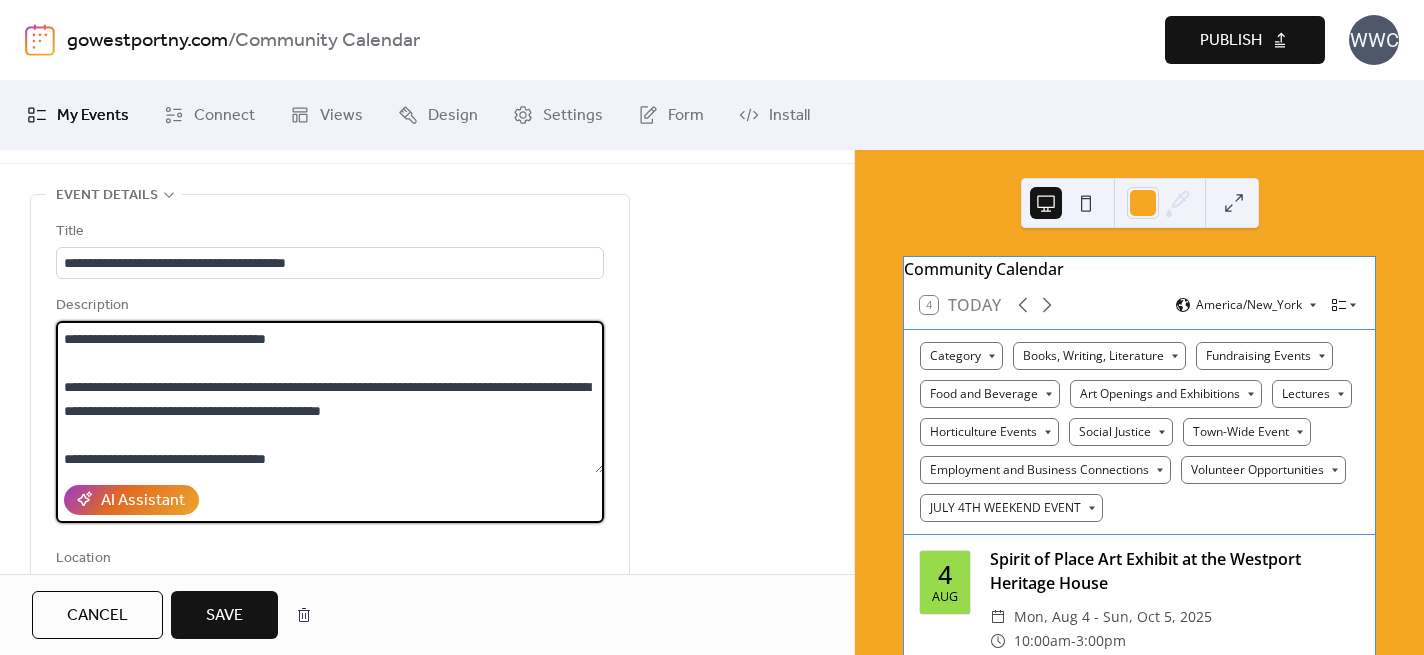 scroll, scrollTop: 168, scrollLeft: 0, axis: vertical 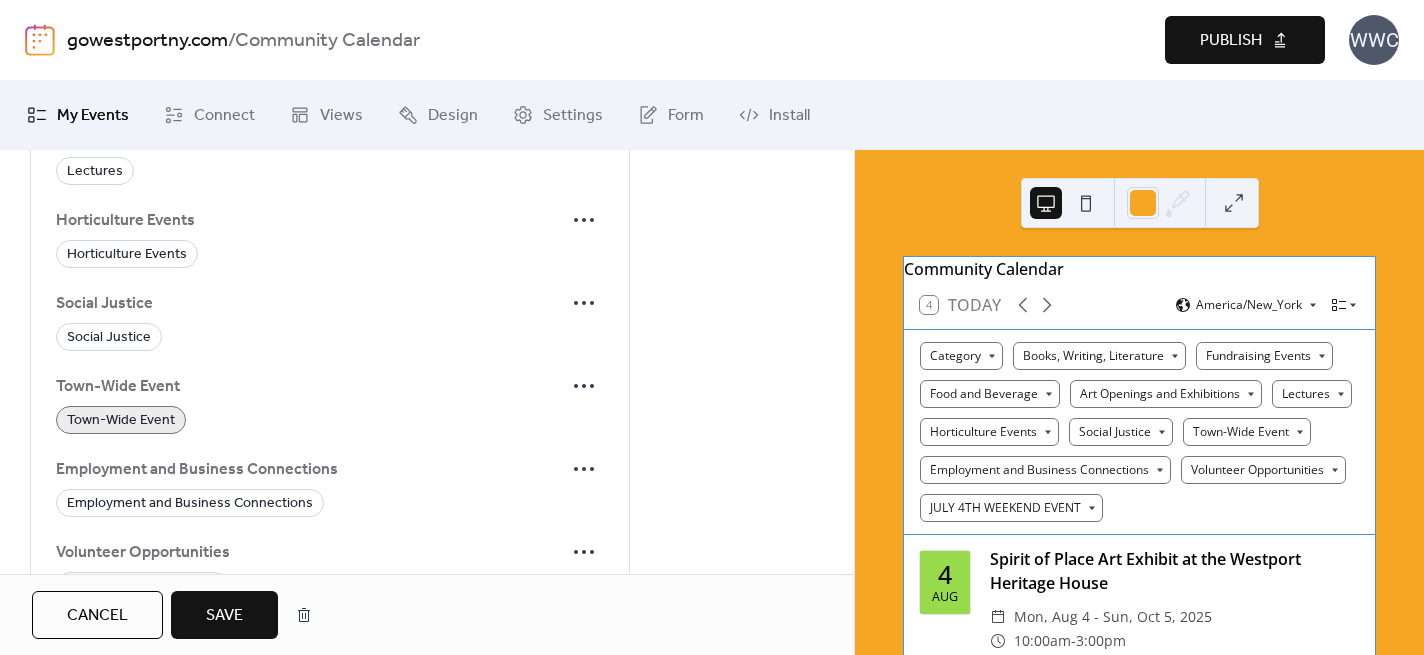 type on "**********" 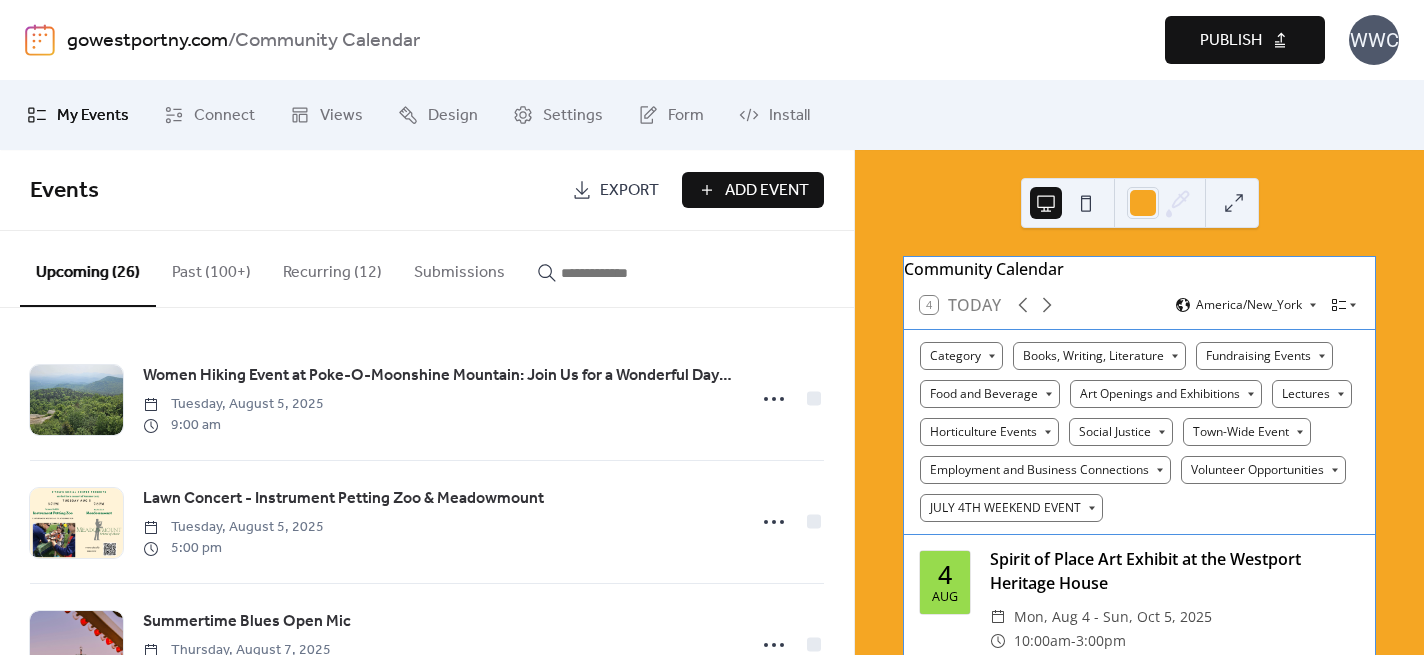 click on "Publish" at bounding box center [1245, 40] 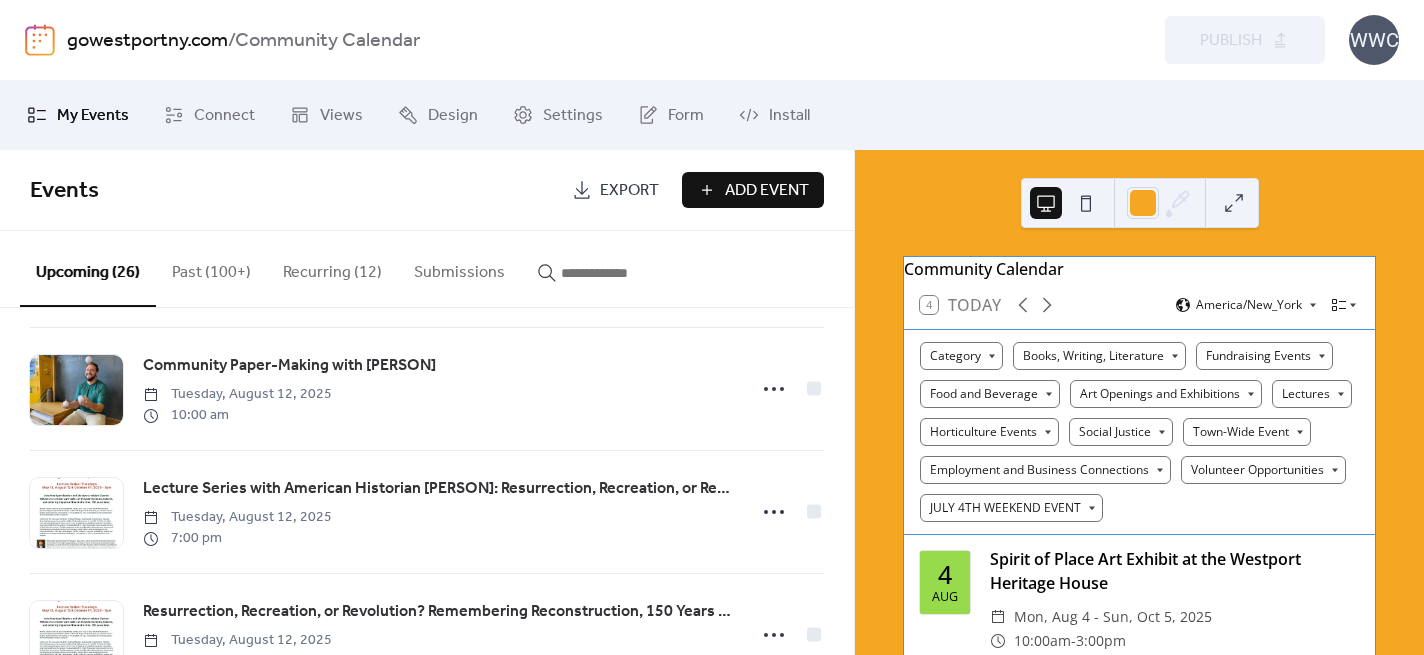 scroll, scrollTop: 0, scrollLeft: 0, axis: both 